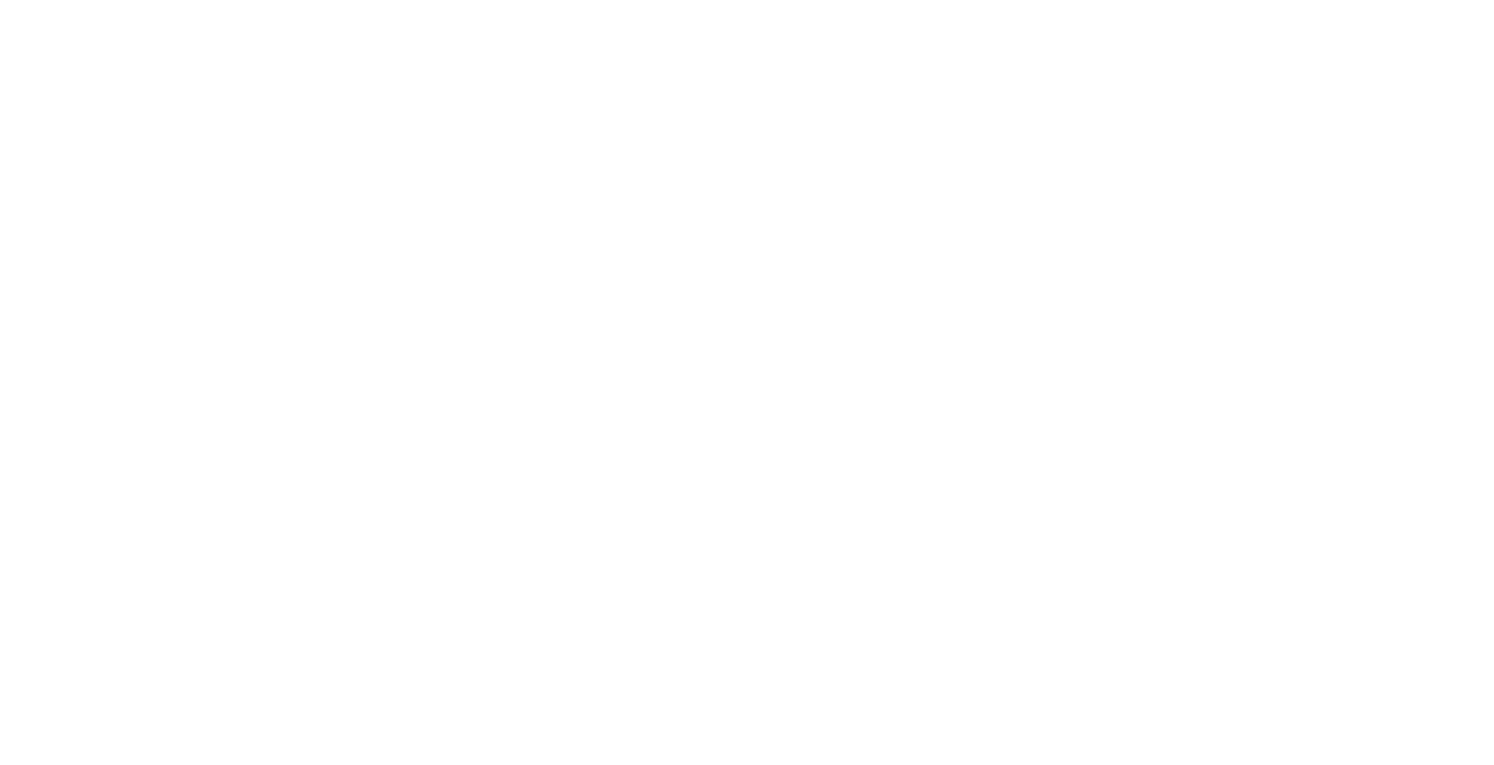 scroll, scrollTop: 0, scrollLeft: 0, axis: both 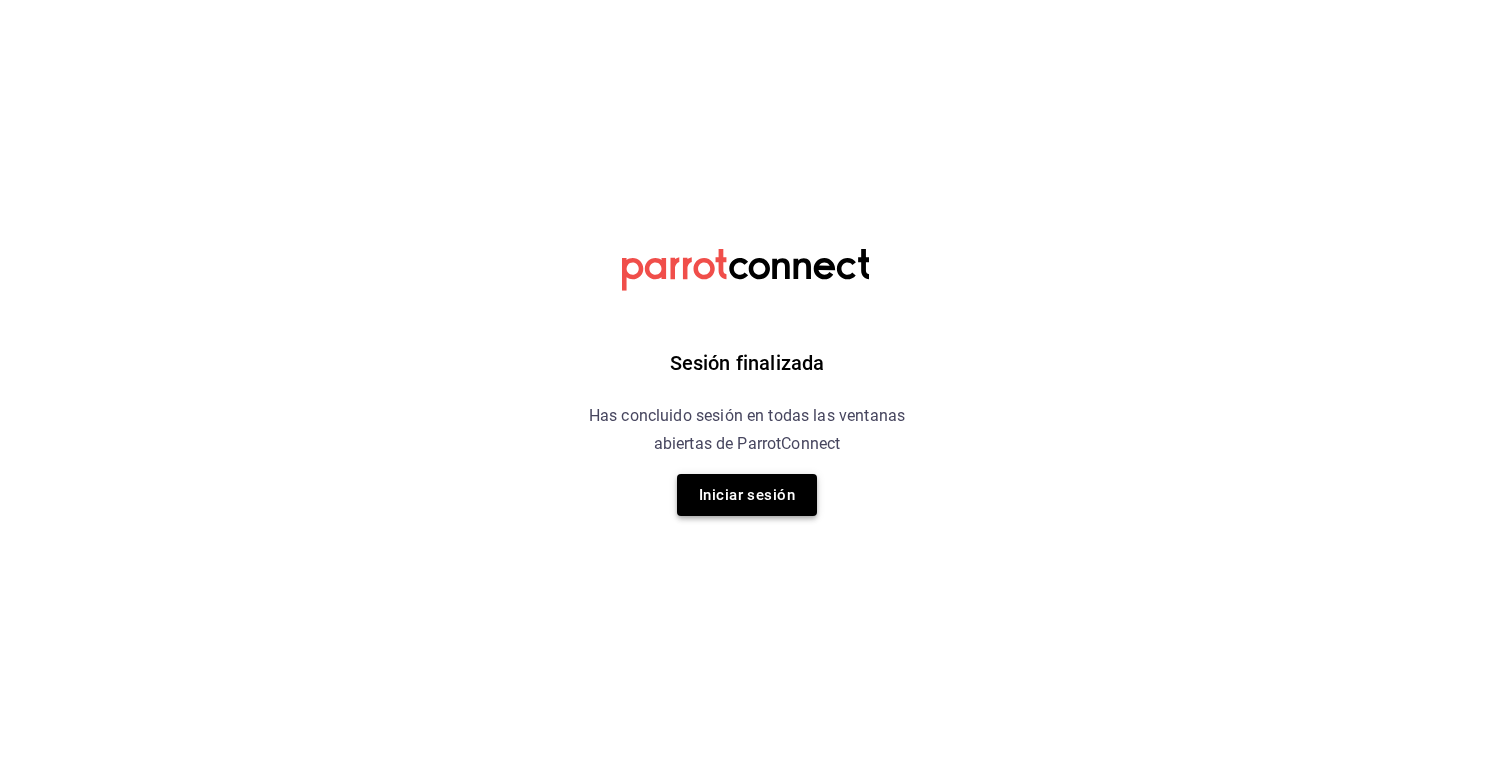 click on "Iniciar sesión" at bounding box center [747, 495] 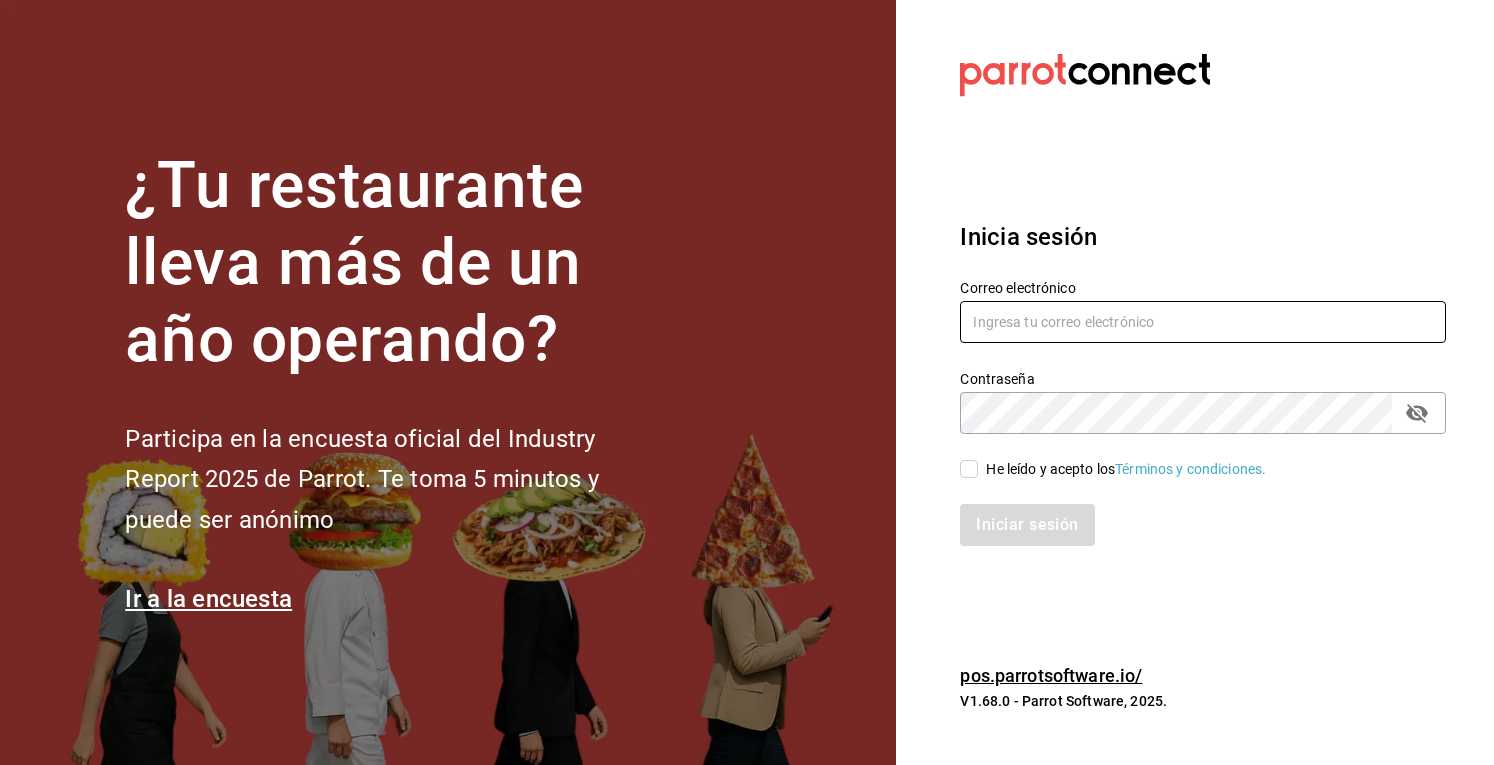 type on "[EMAIL]" 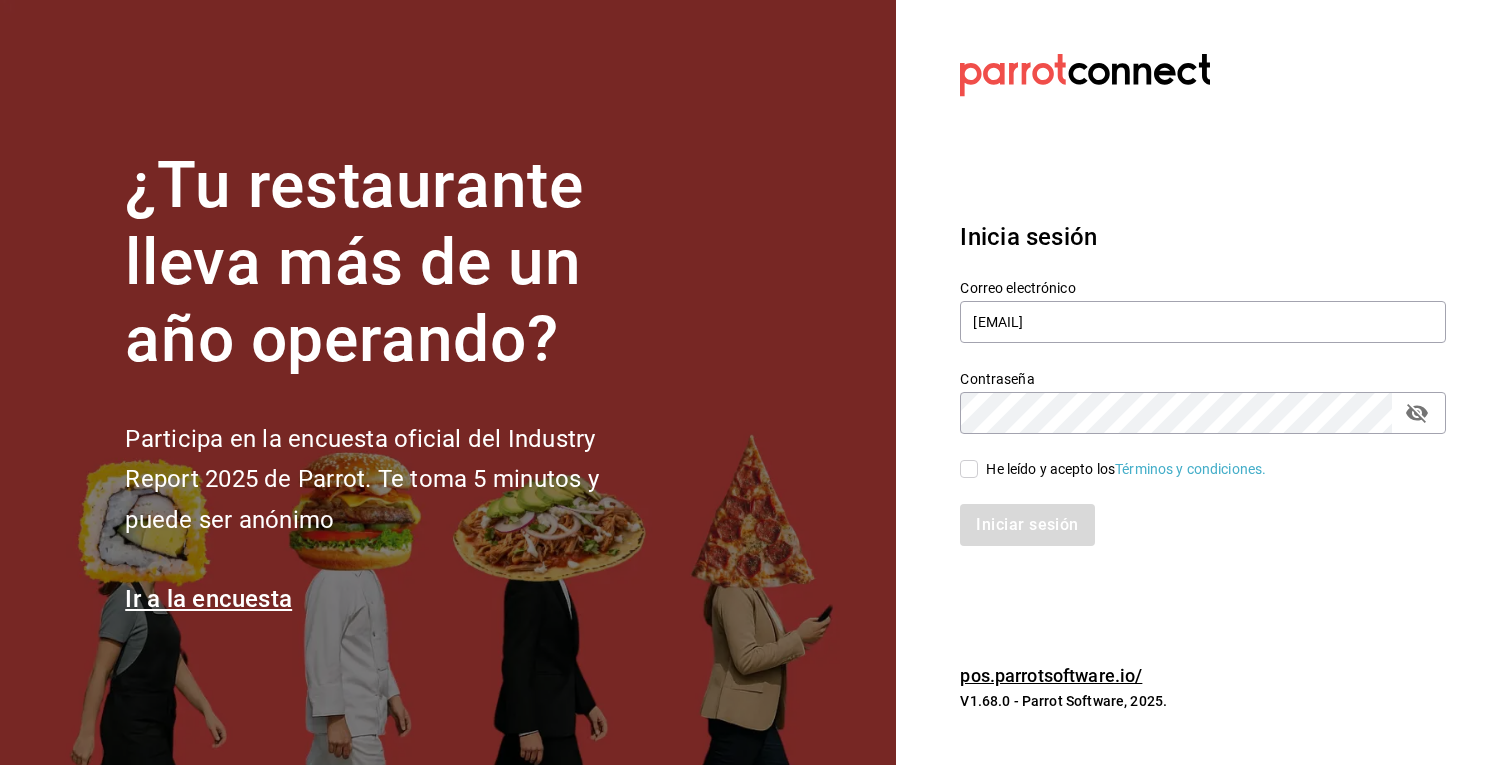 click on "He leído y acepto los  Términos y condiciones." at bounding box center [969, 469] 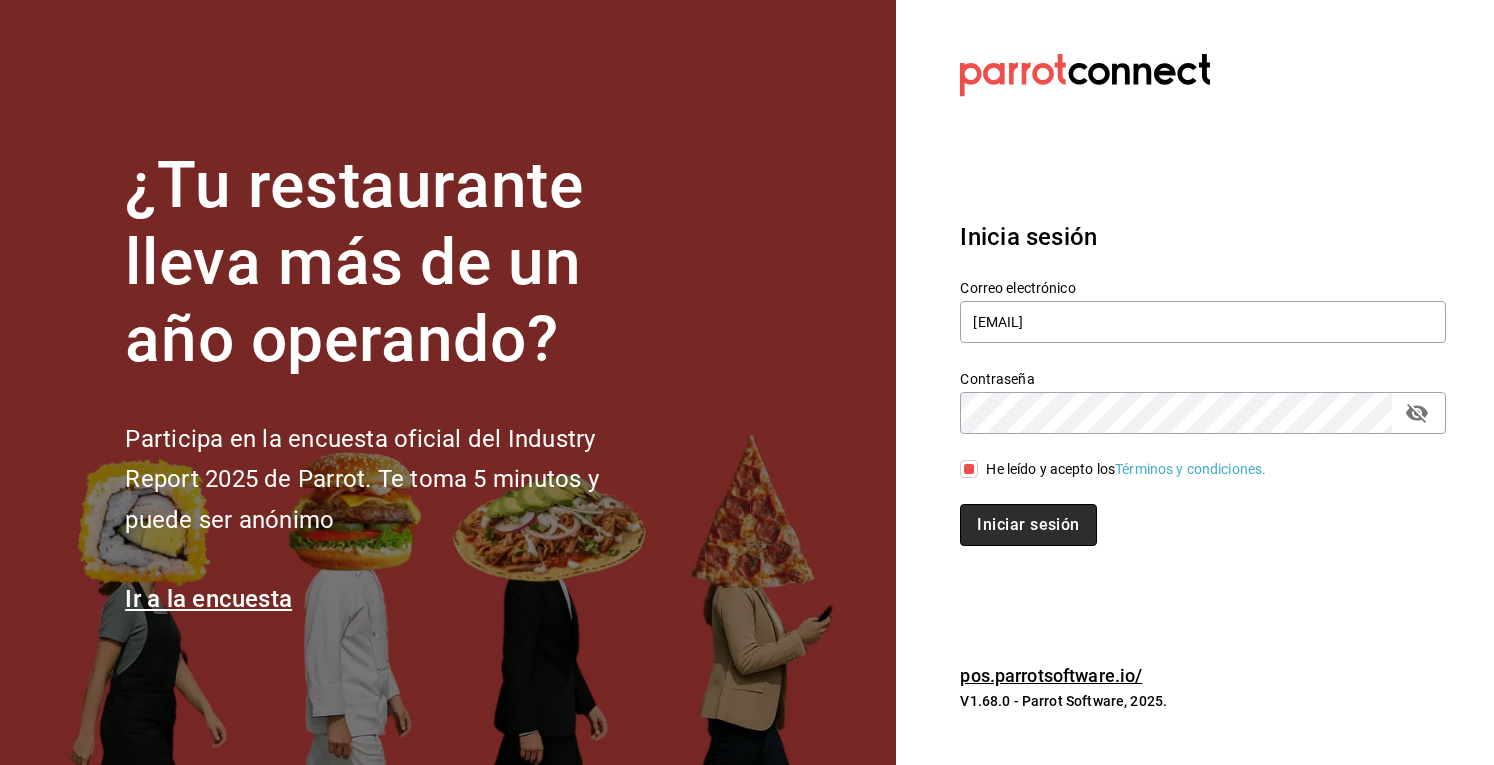 click on "Iniciar sesión" at bounding box center (1028, 525) 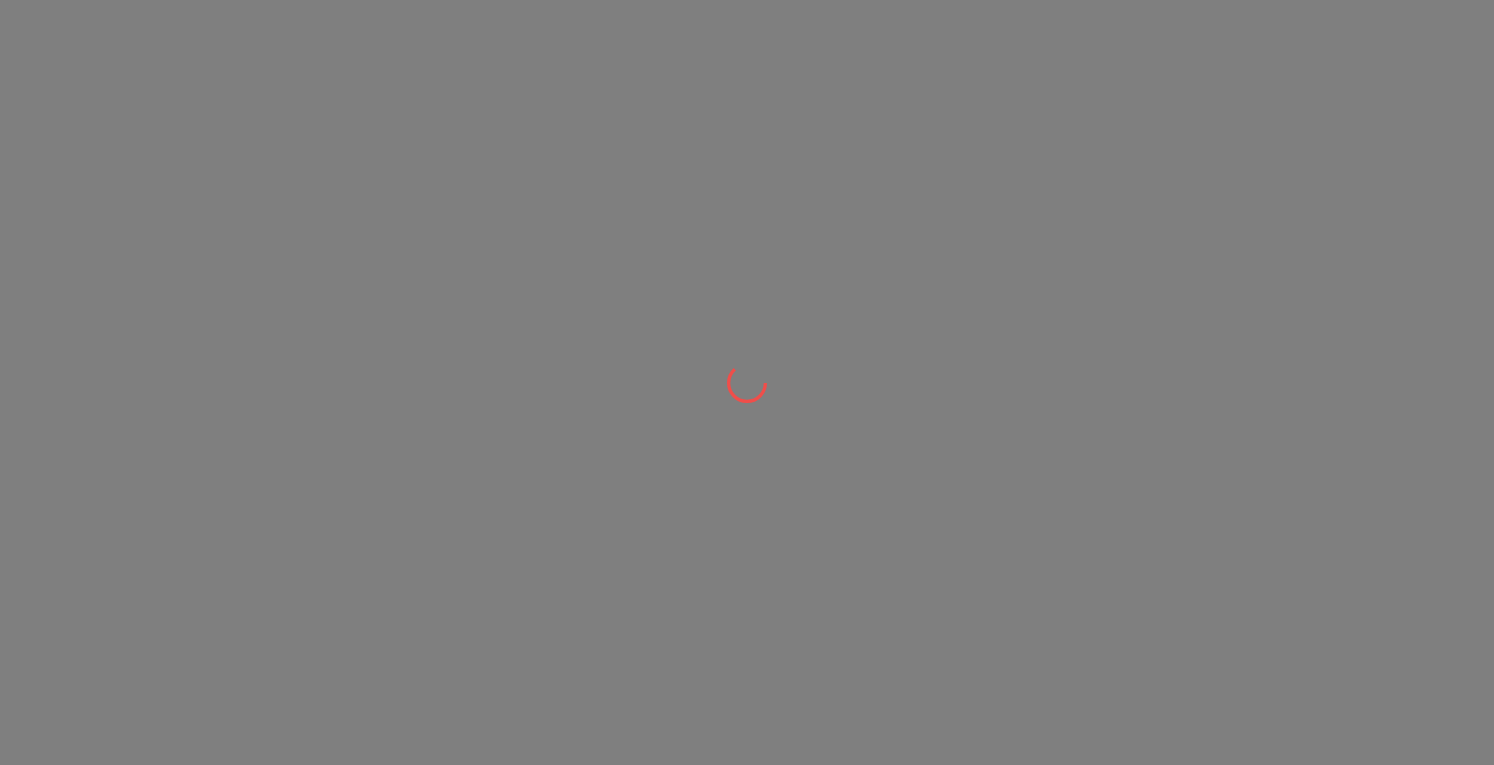 scroll, scrollTop: 0, scrollLeft: 0, axis: both 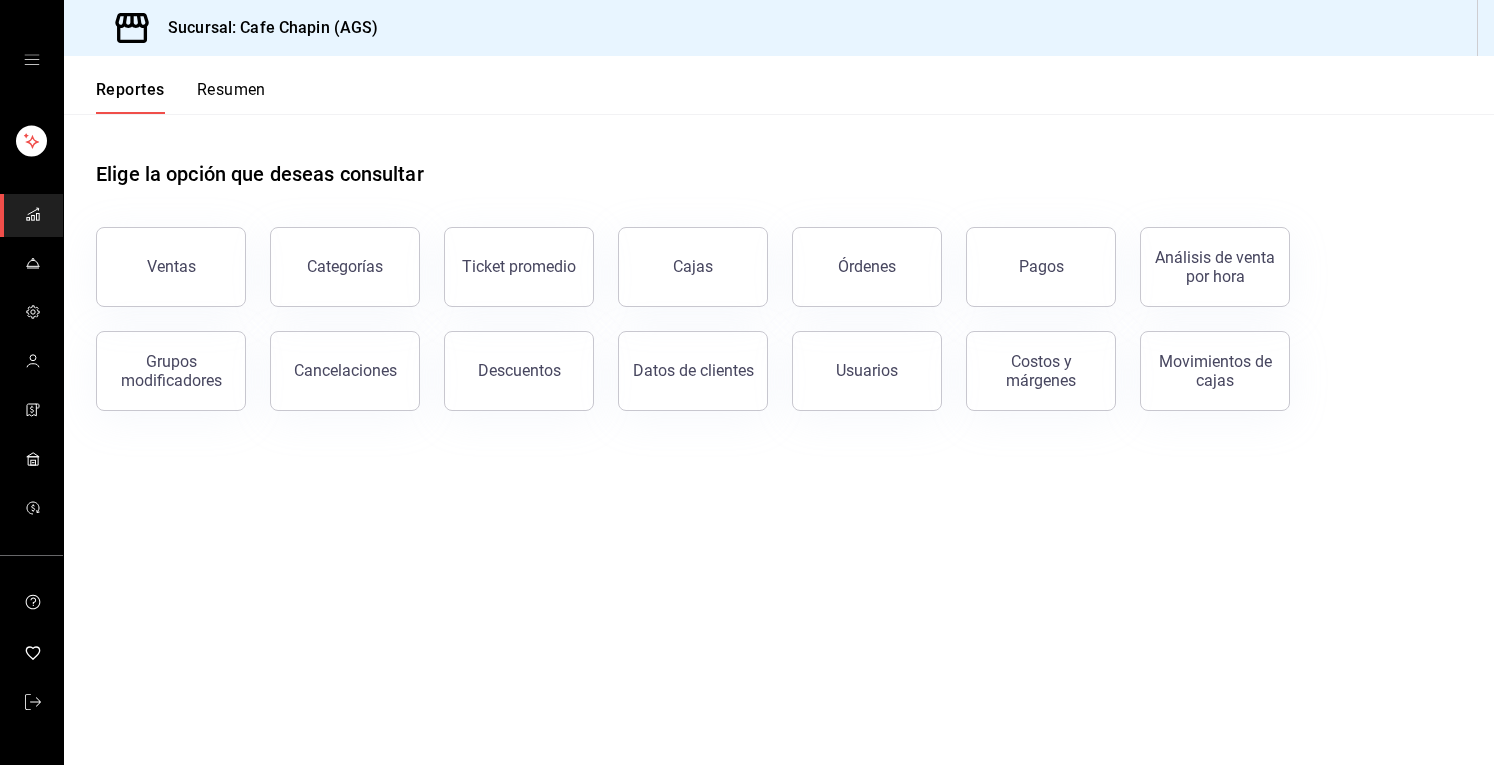 click 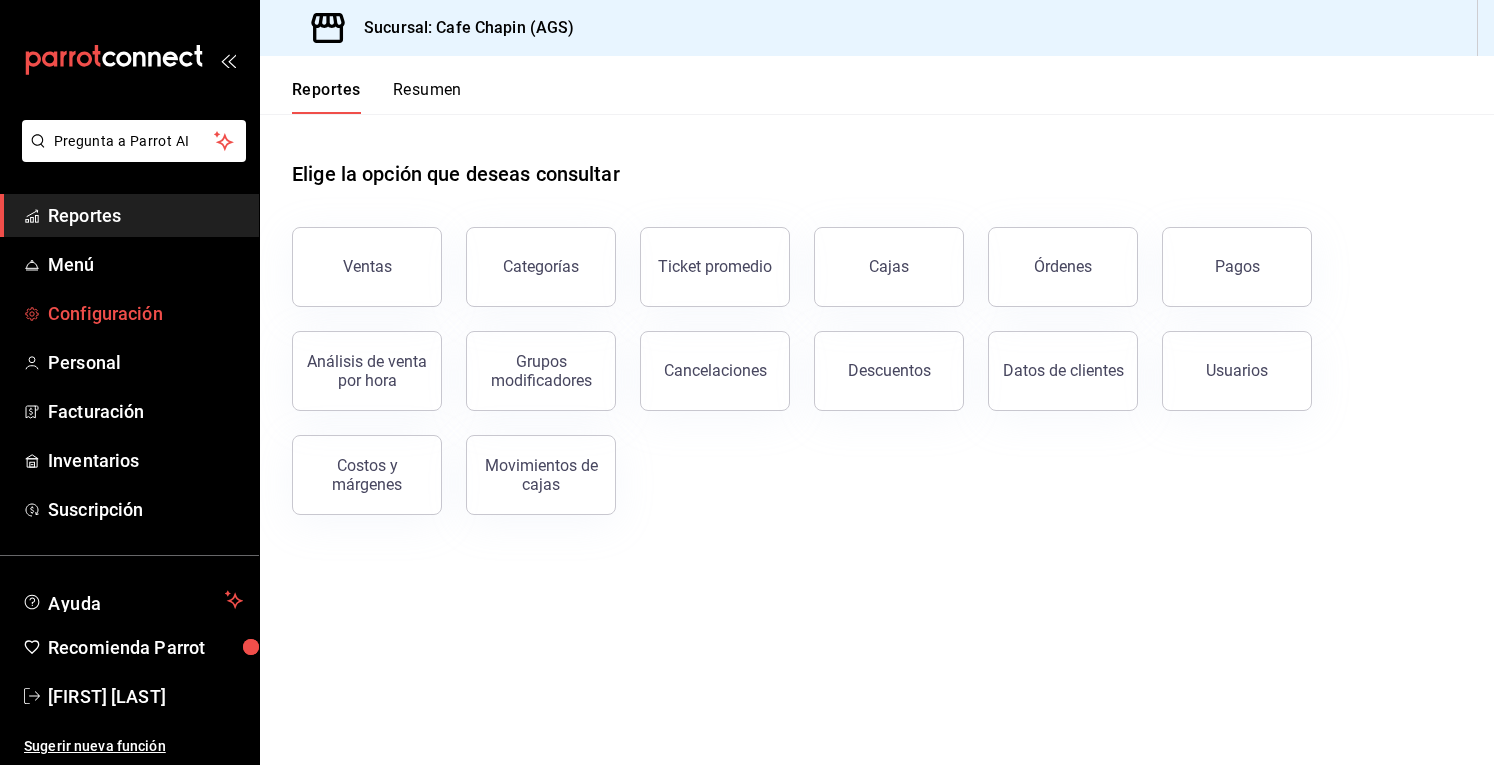 click on "Configuración" at bounding box center (129, 313) 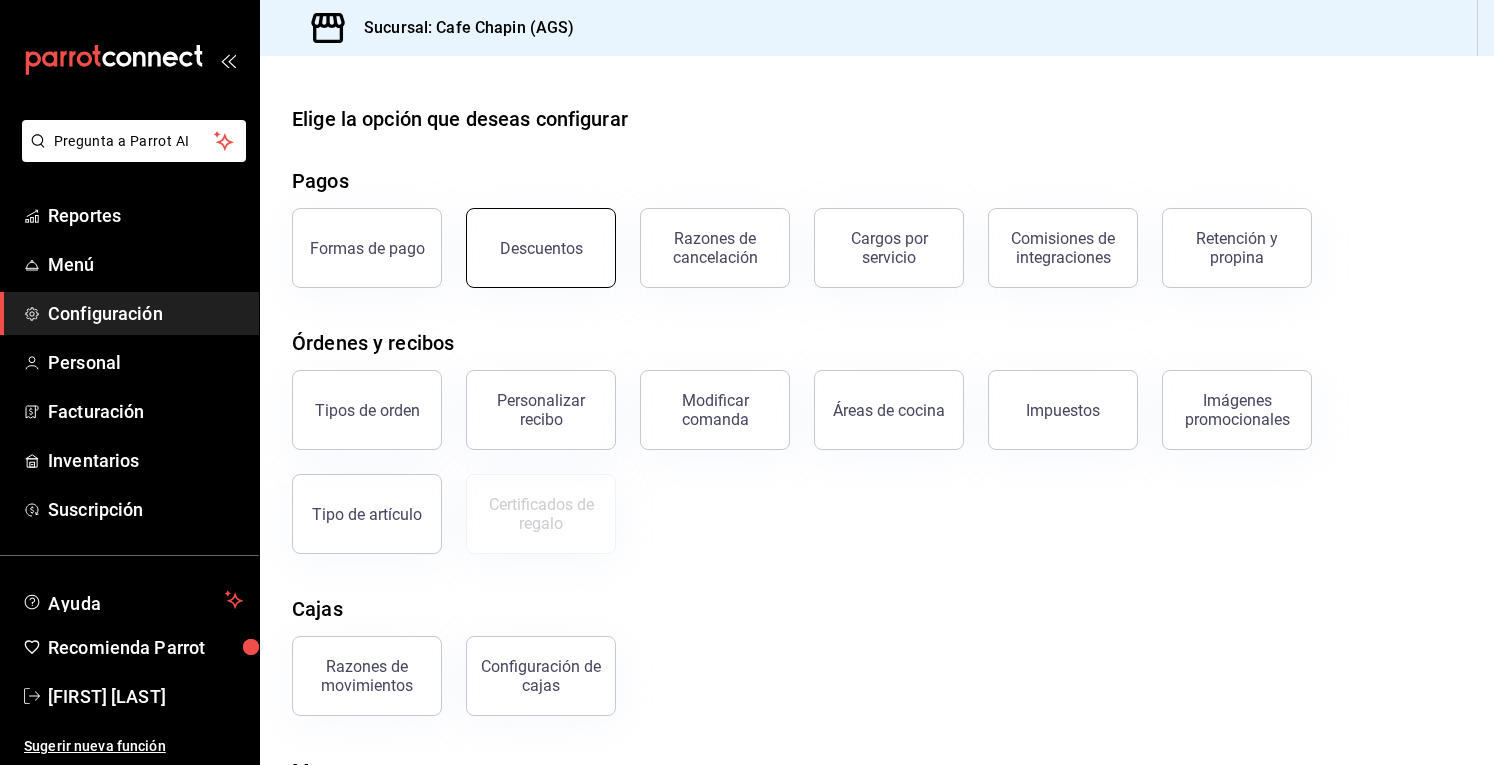 click on "Descuentos" at bounding box center [541, 248] 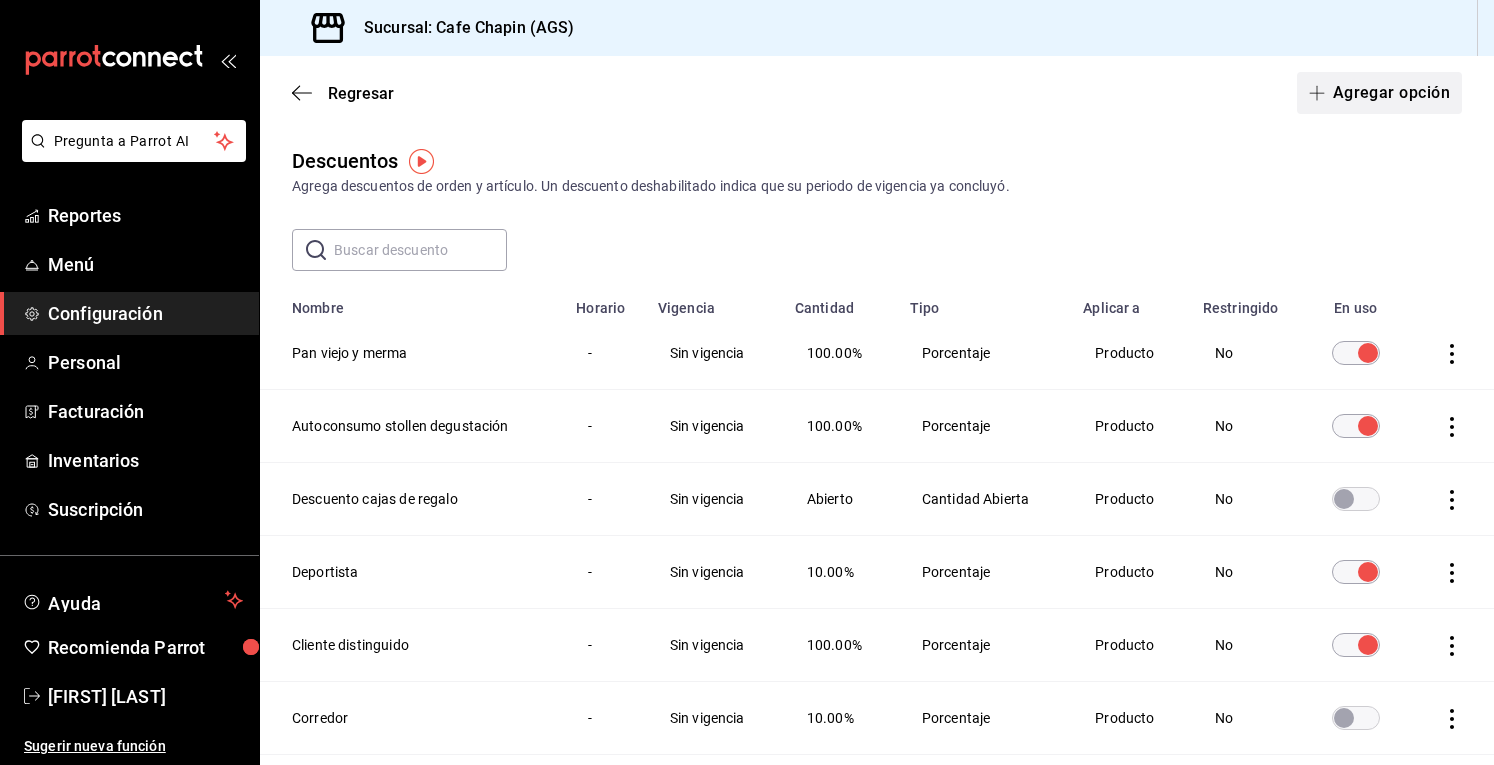 click on "Agregar opción" at bounding box center [1379, 93] 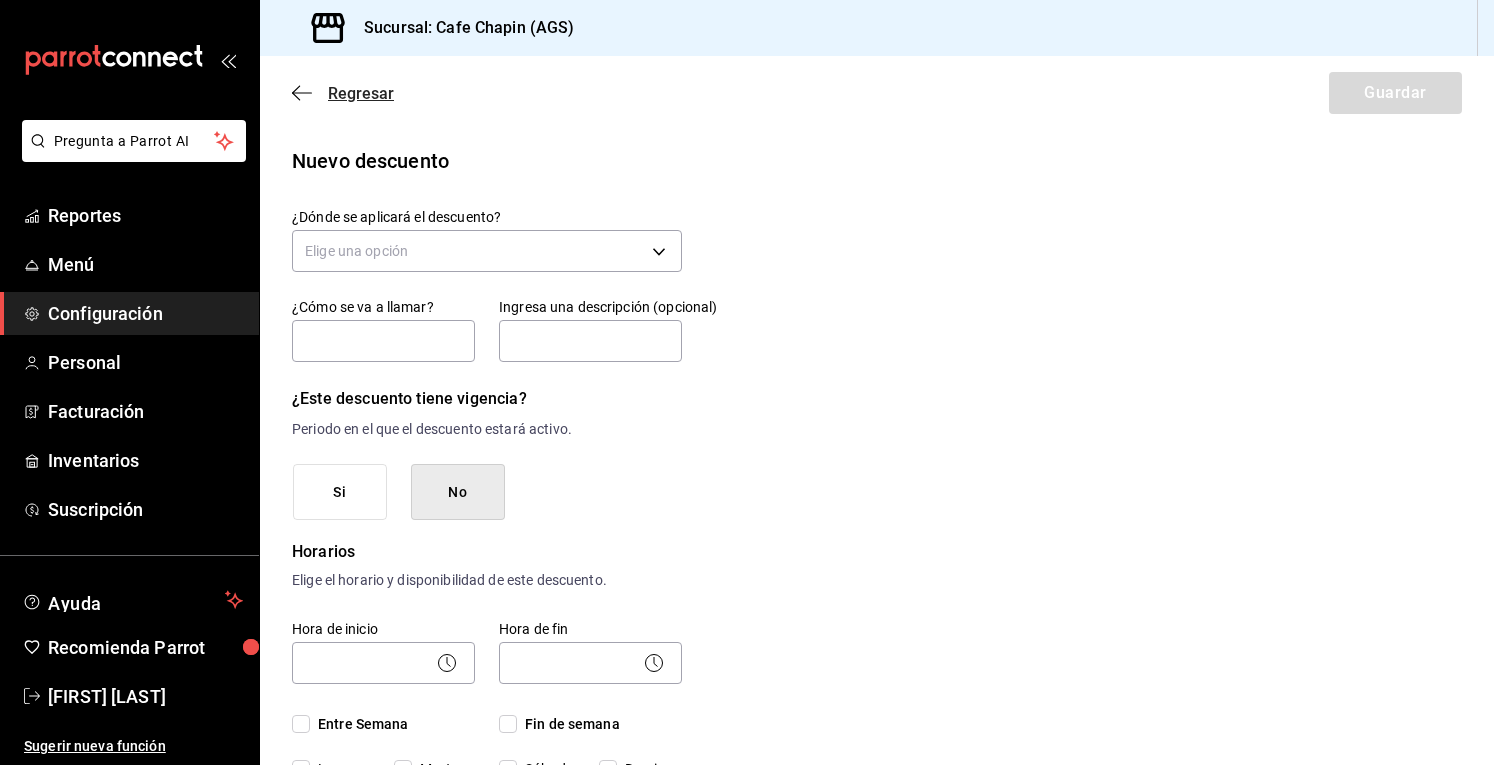 click 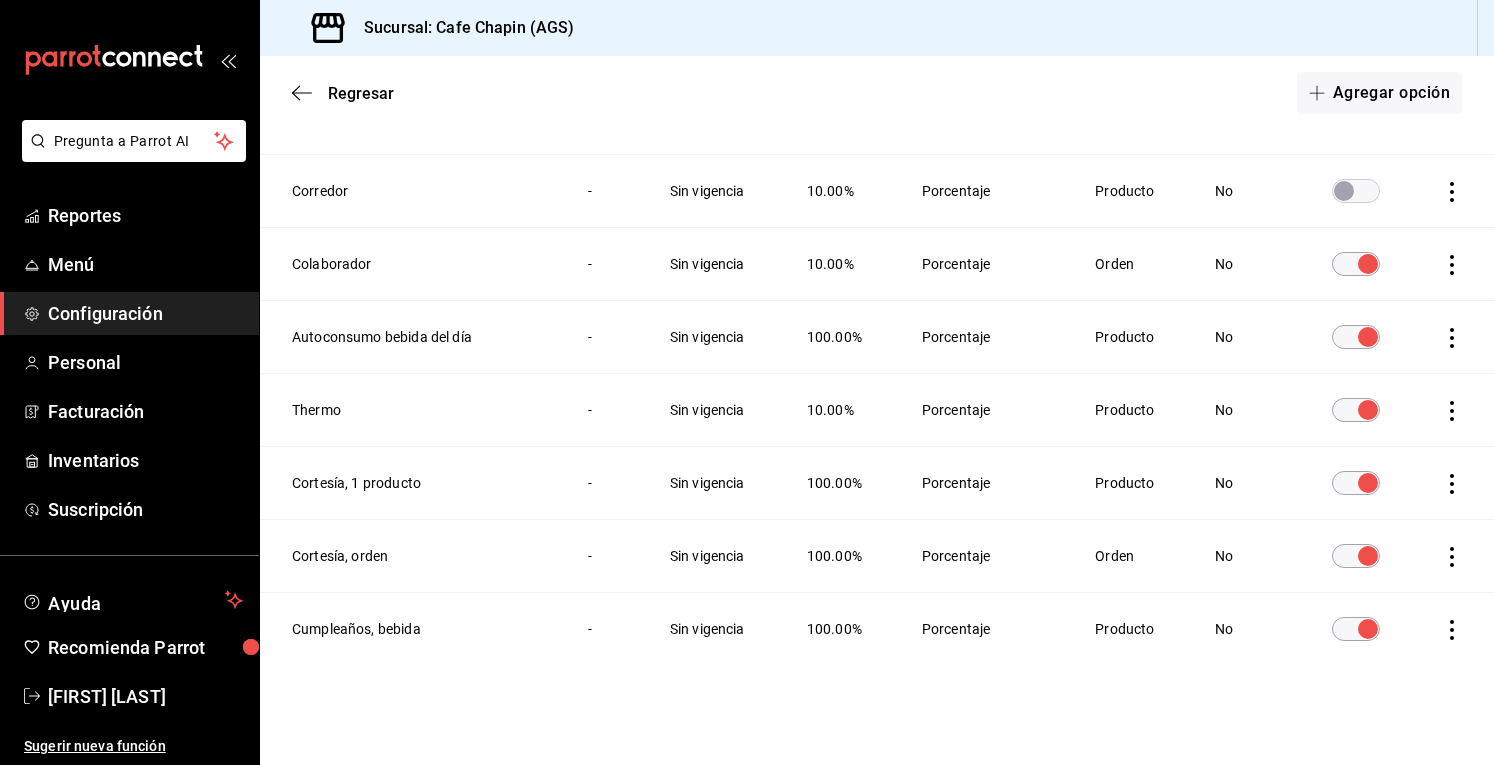 scroll, scrollTop: 0, scrollLeft: 0, axis: both 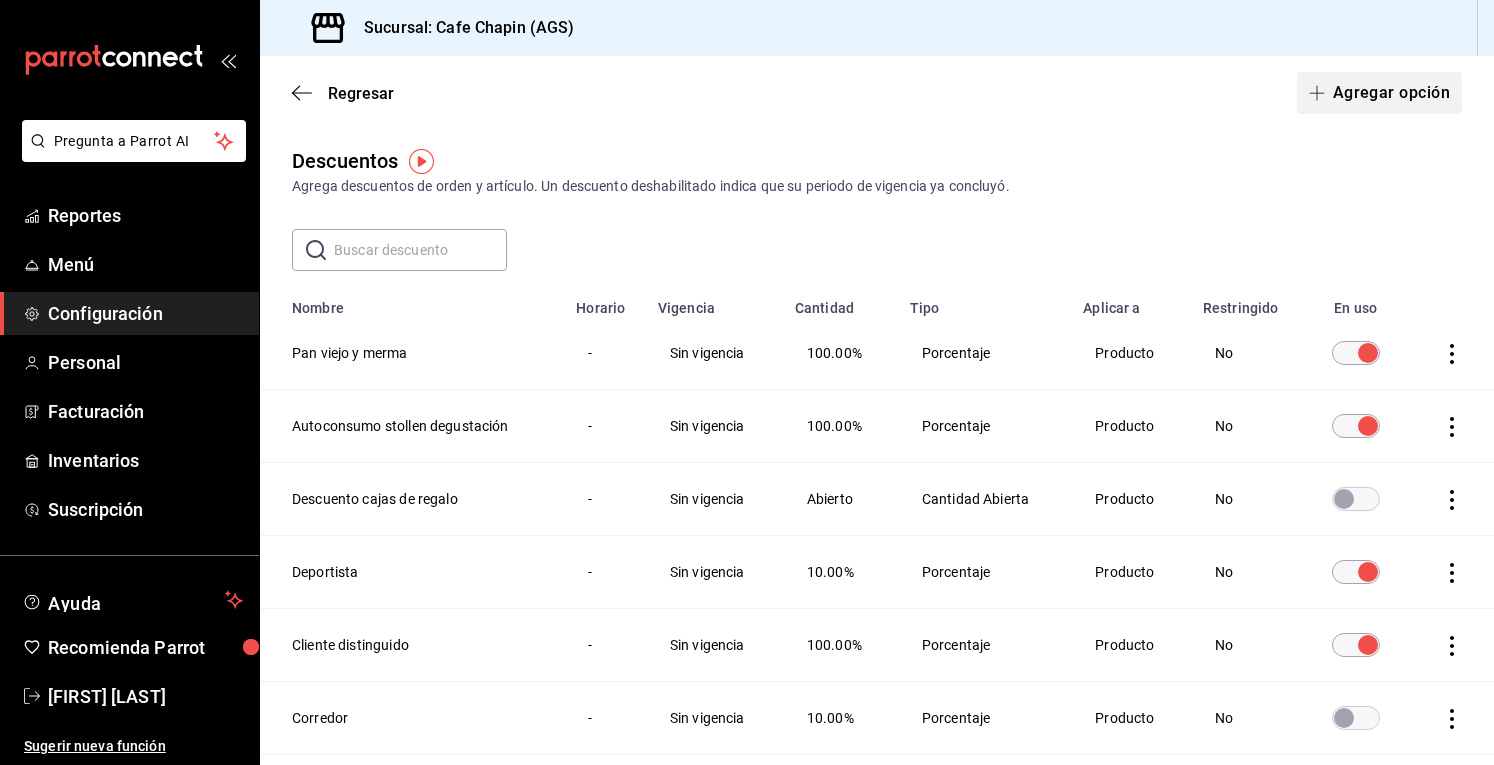 click on "Agregar opción" at bounding box center (1379, 93) 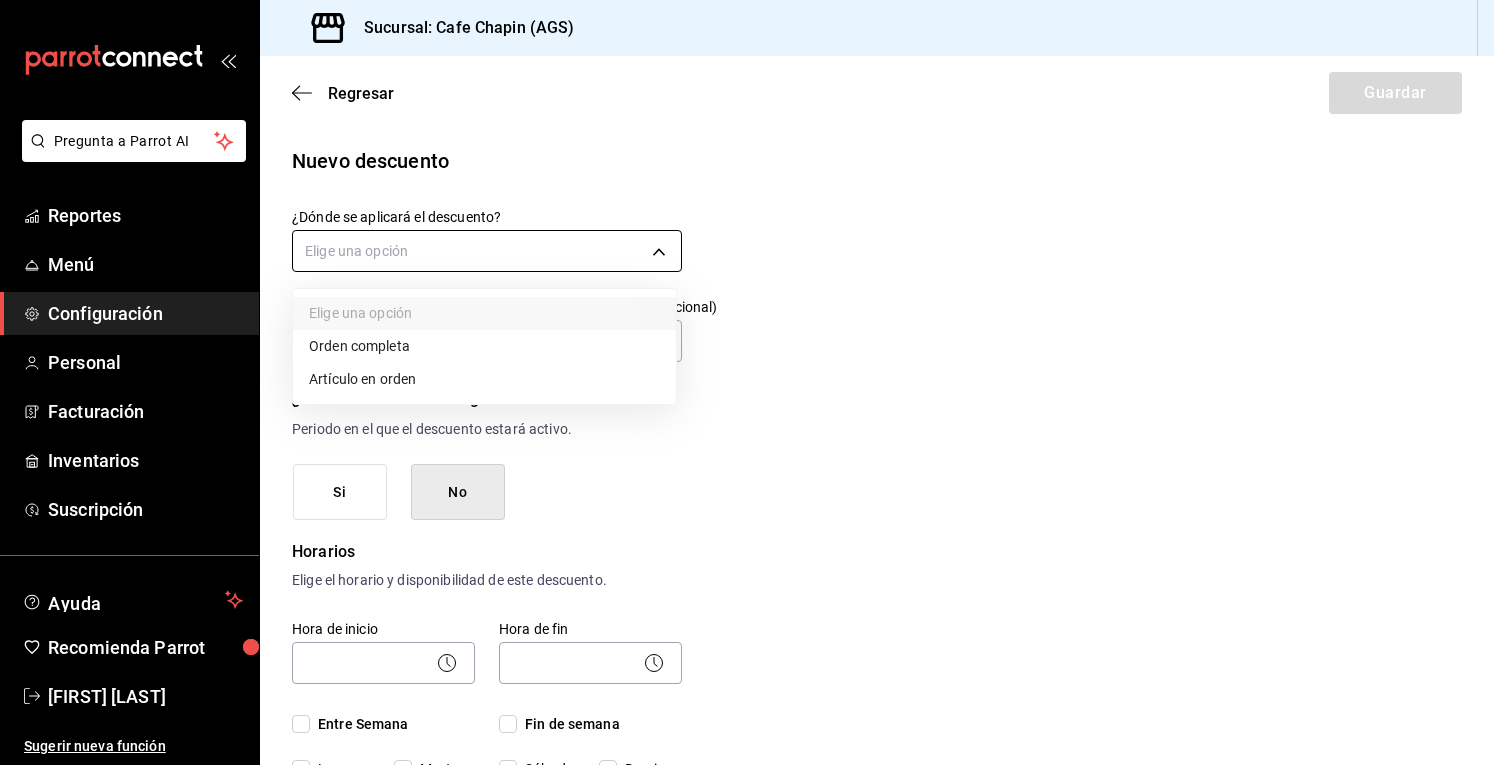 click on "Sucursal: Cafe Chapin (AGS) Regresar Guardar Nuevo descuento ¿Dónde se aplicará el descuento? Elige una opción ¿Cómo se va a llamar? Ingresa una descripción (opcional) ¿Este descuento tiene vigencia? Periodo en el que el descuento estará activo. Si No Horarios Elige el horario y disponibilidad de este descuento. Hora de inicio ​ Entre Semana Lunes Martes Miércoles Jueves Viernes Hora de fin ​ Fin de semana Sábado Domingo Agregar horario 1 de 5 horarios ¿Este descuento requiere un permiso especial para aplicarse? Solo los usuarios con el permiso de "Aplicar descuento" podrán usar este descuento en el Punto de Venta. Si No ¿Quieres que el usuario defina el valor del descuento en el Punto de Venta? Si No ¿Cómo se aplicará el descuento? Elige si el descuento será un porcentaje sobre el total o una cantidad fija." at bounding box center [747, 382] 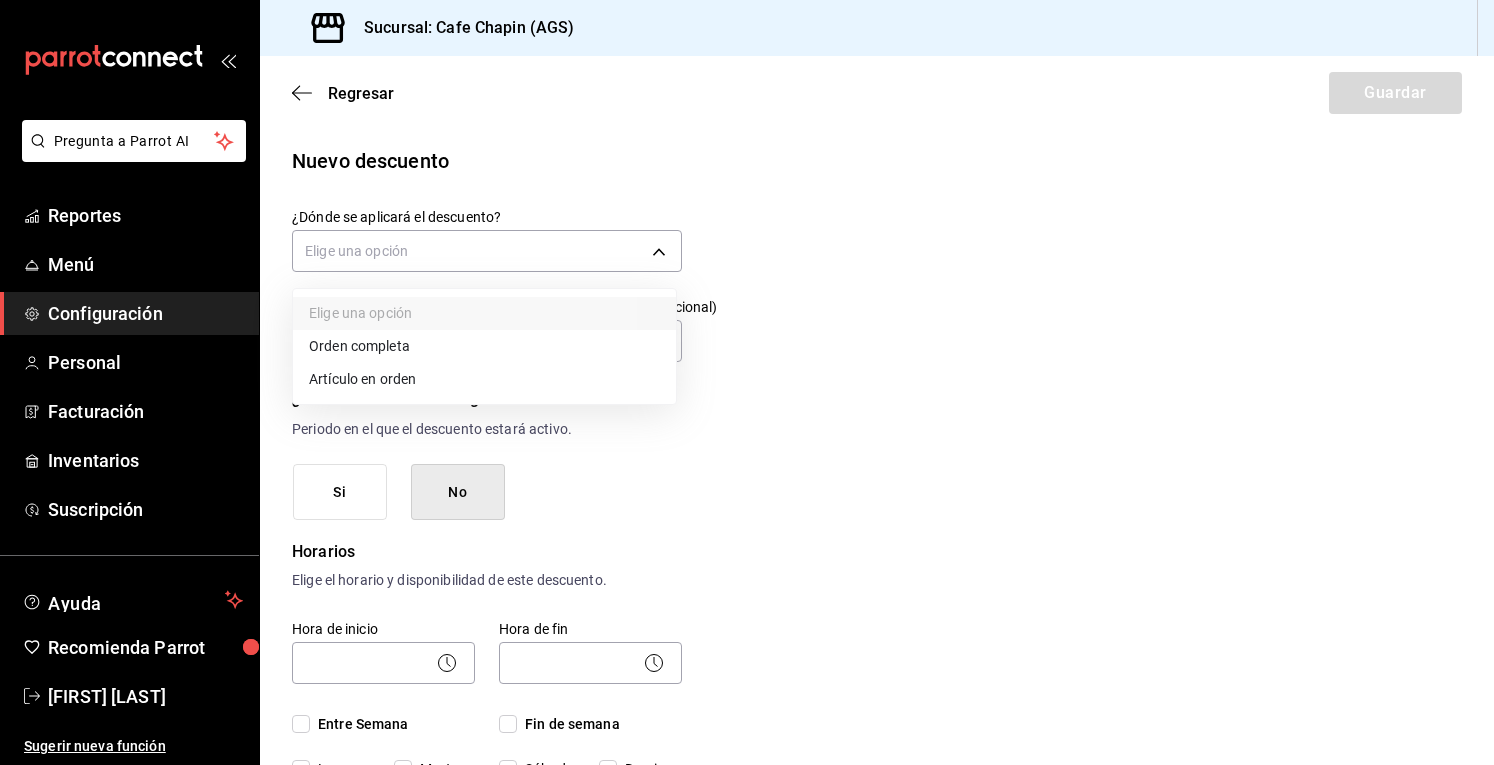 click on "Artículo en orden" at bounding box center (484, 379) 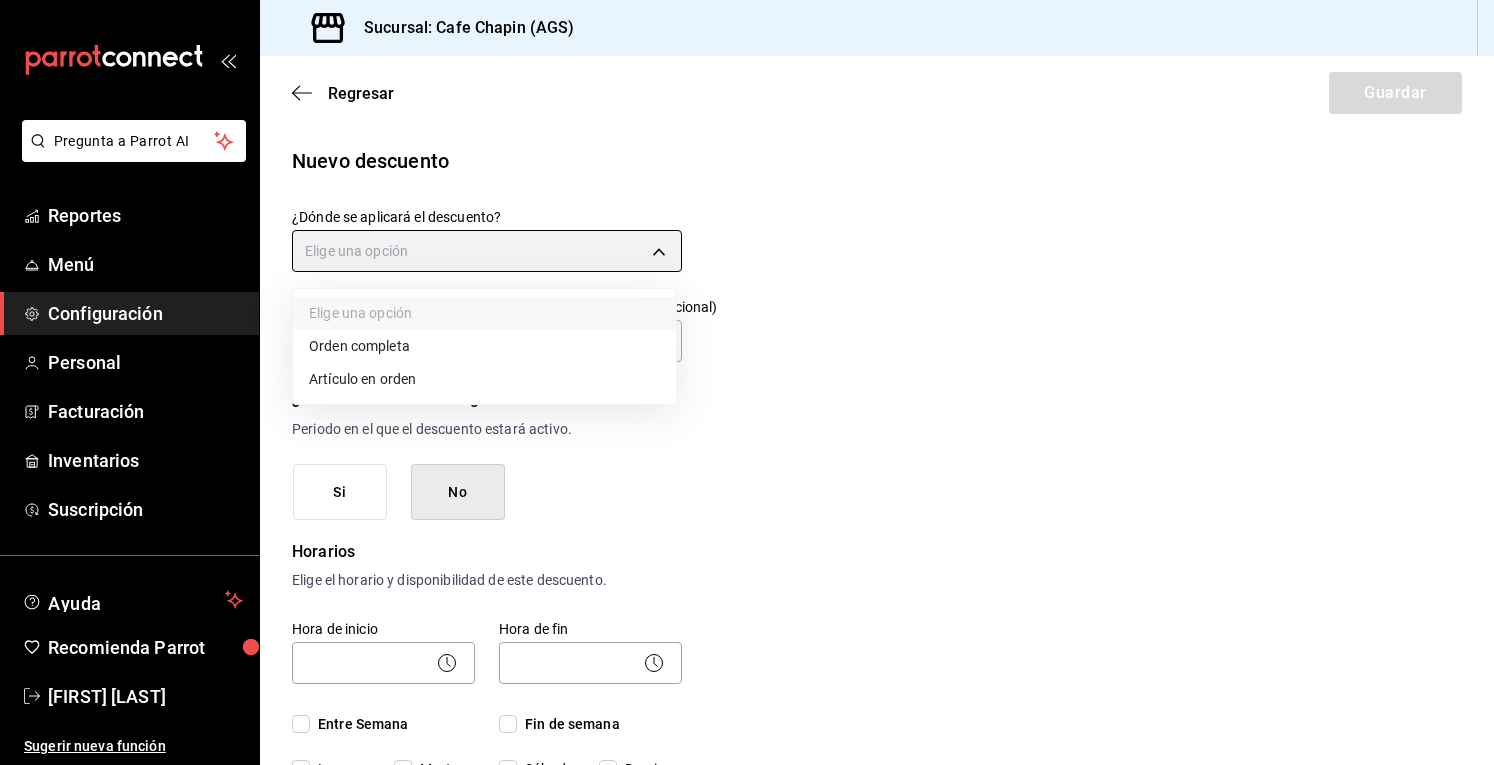 type on "ORDER_ITEM" 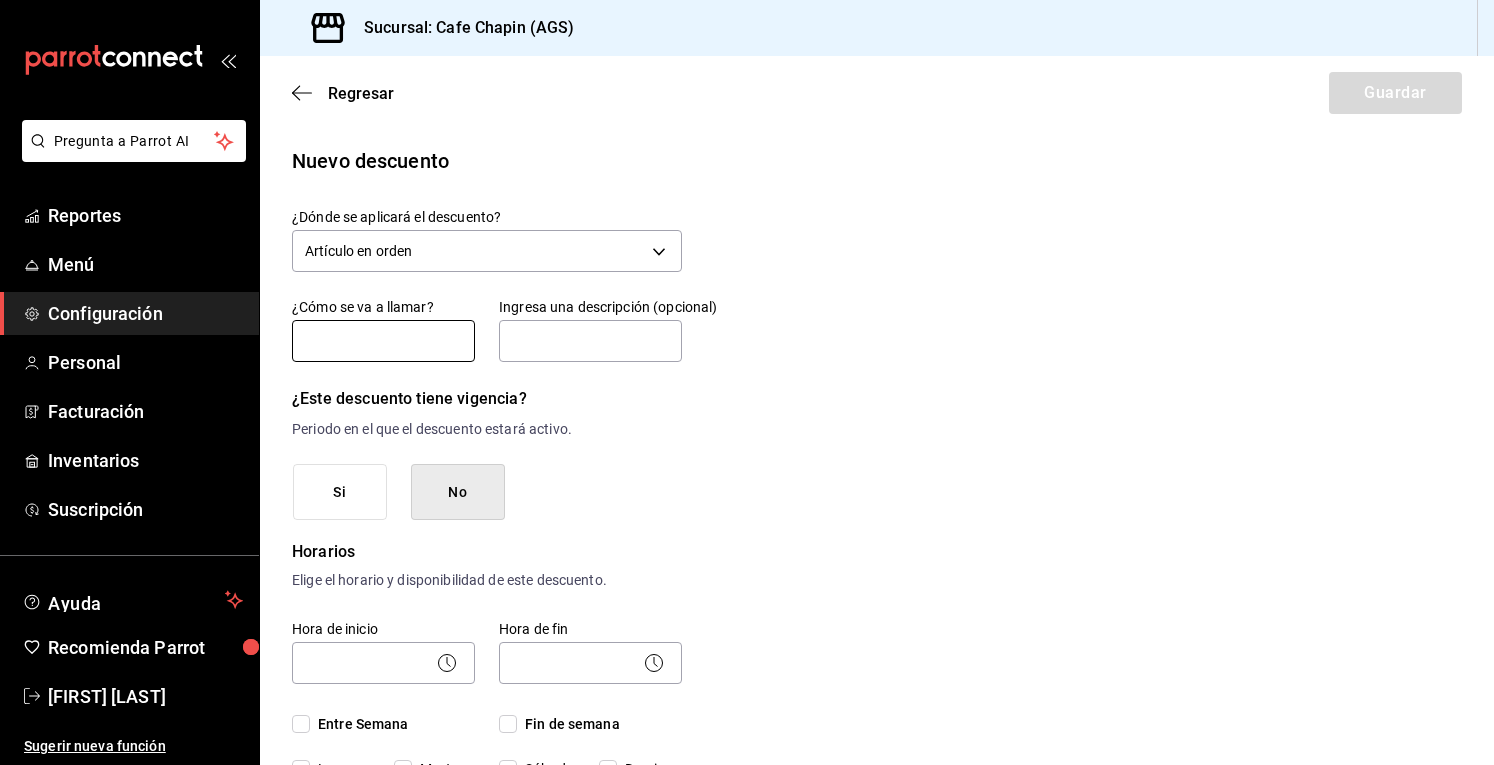 click at bounding box center [383, 341] 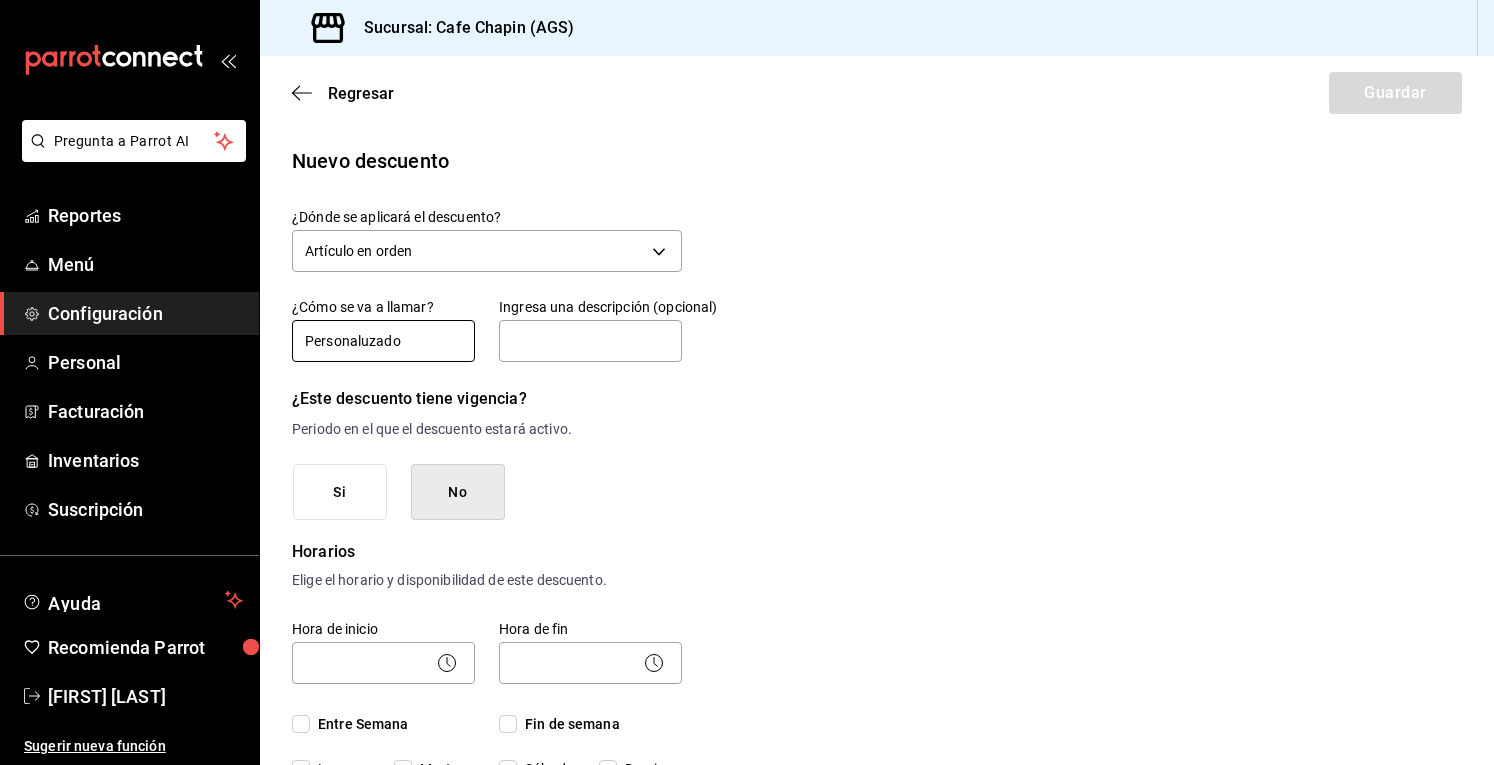 click on "Personaluzado" at bounding box center [383, 341] 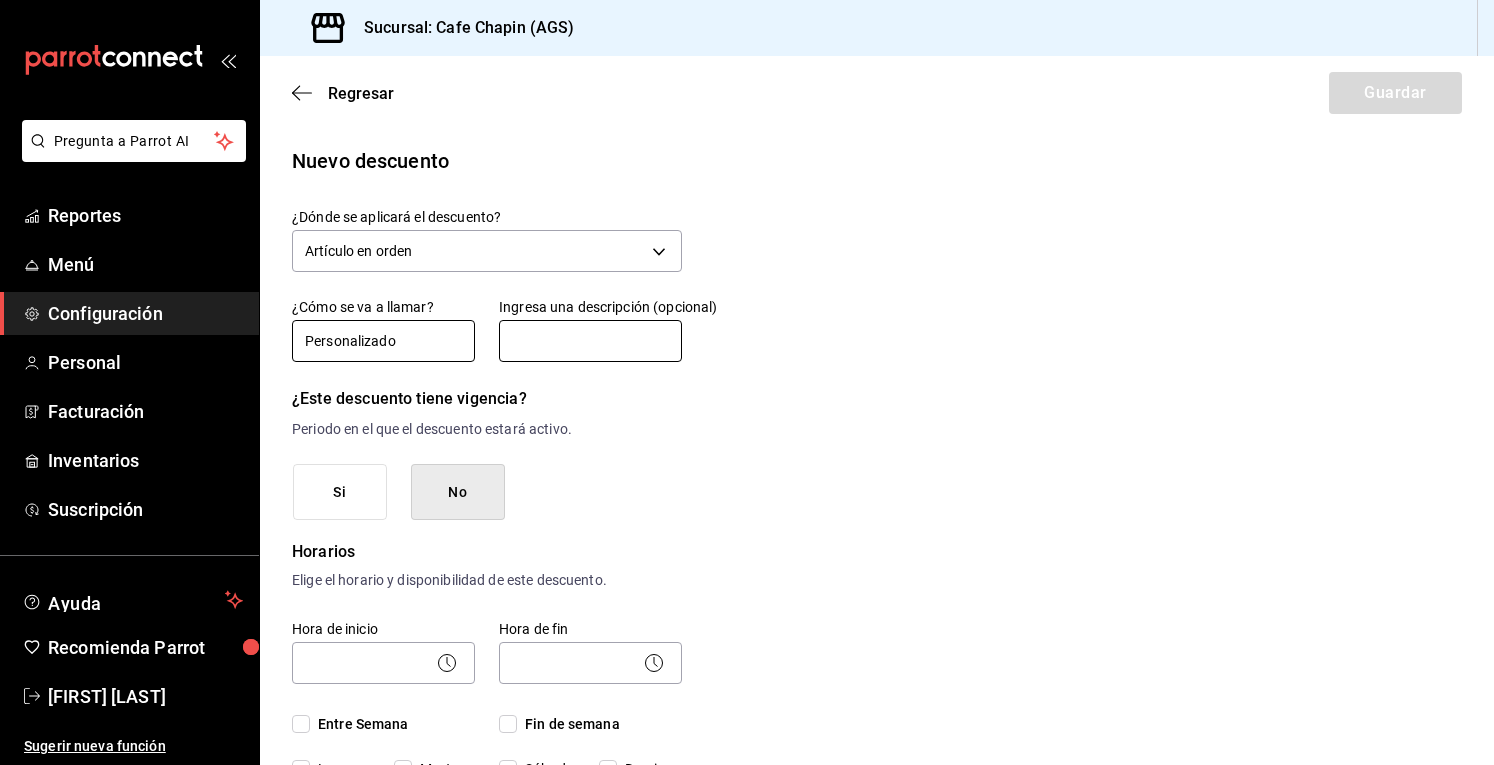 type on "Personalizado" 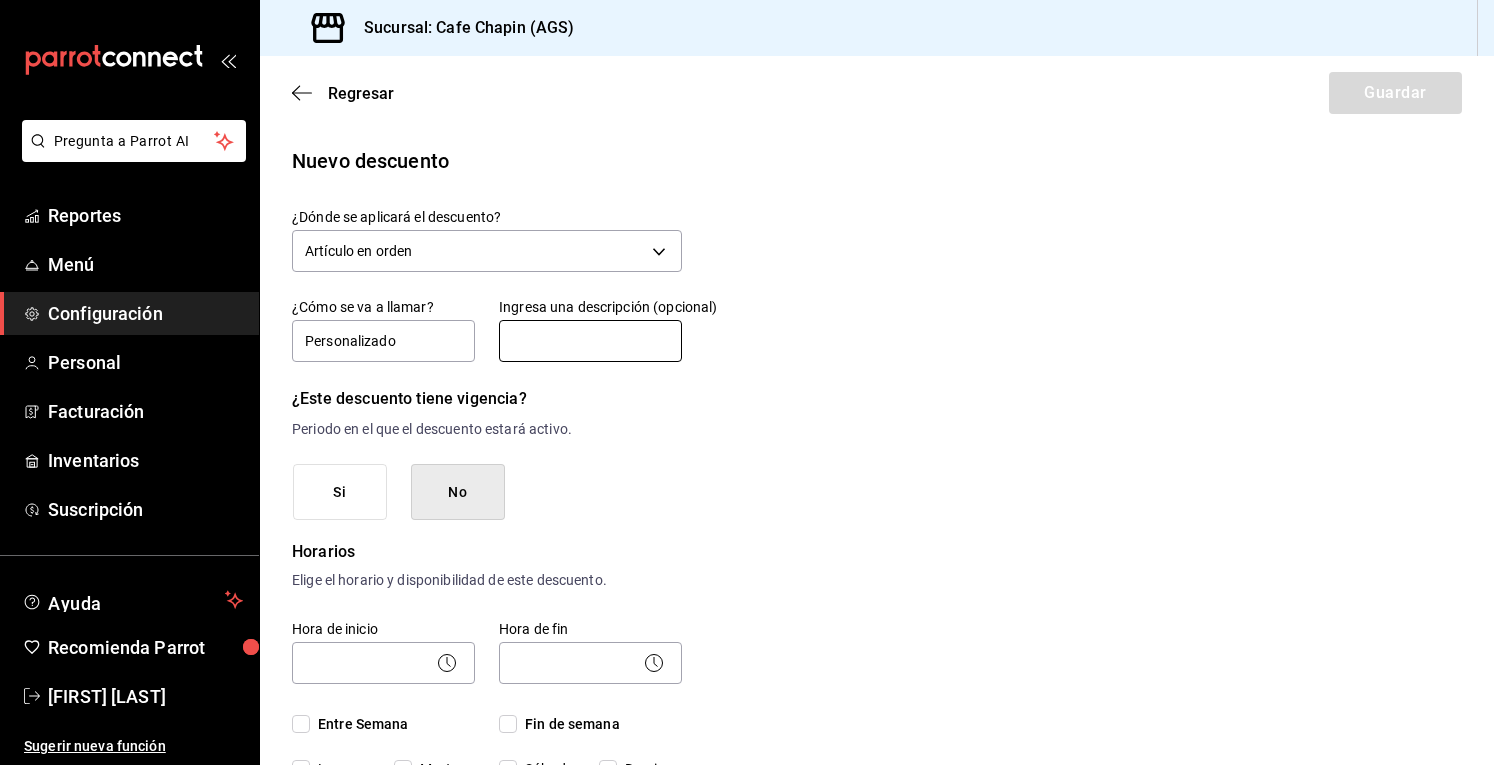 click at bounding box center [590, 341] 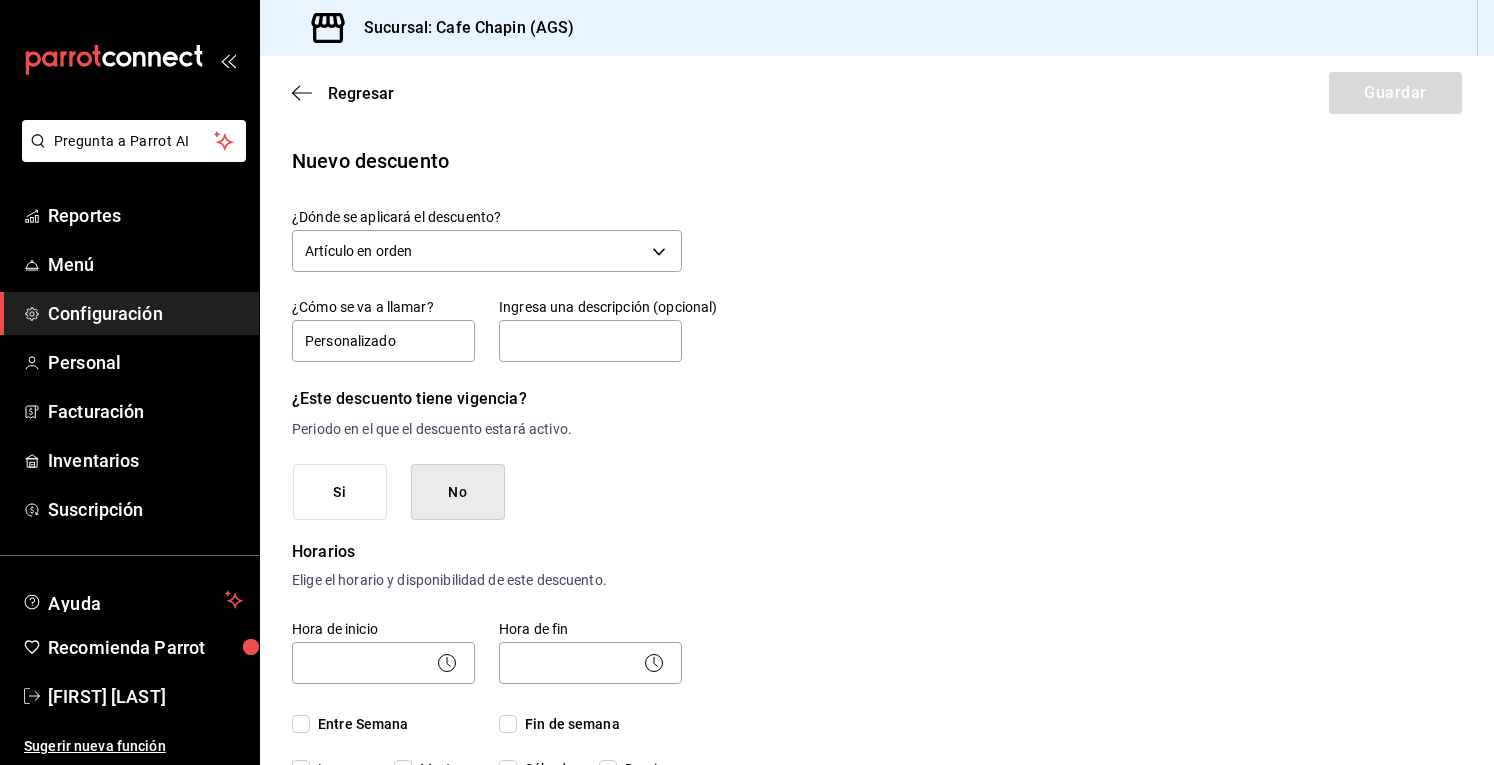 click on "Nuevo descuento ¿Dónde se aplicará el descuento? Artículo en orden ORDER_ITEM ¿Cómo se va a llamar? Personalizado Ingresa una descripción (opcional) ¿Este descuento tiene vigencia? Periodo en el que el descuento estará activo. Si No Horarios Elige el horario y disponibilidad de este descuento. Hora de inicio ​ Entre Semana Lunes Martes Miércoles Jueves Viernes Hora de fin ​ Fin de semana Sábado Domingo Agregar horario 1 de 5 horarios ¿Este descuento requiere un permiso especial para aplicarse? Solo los usuarios con el permiso de "Aplicar descuento" podrán usar este descuento en el Punto de Venta. Si No ¿Quieres que el usuario defina el valor del descuento en el Punto de Venta? Si eliges "Sí", el usuario podrá escribir la cantidad o porcentaje al aplicarlo. Si eliges "No", deberás definirlo desde aquí. Si No ¿Cómo se aplicará el descuento? Elige si el descuento será un porcentaje sobre el total o una cantidad fija. Porcentaje Cantidad Porcentaje 0.00 % Porcentaje" at bounding box center (877, 893) 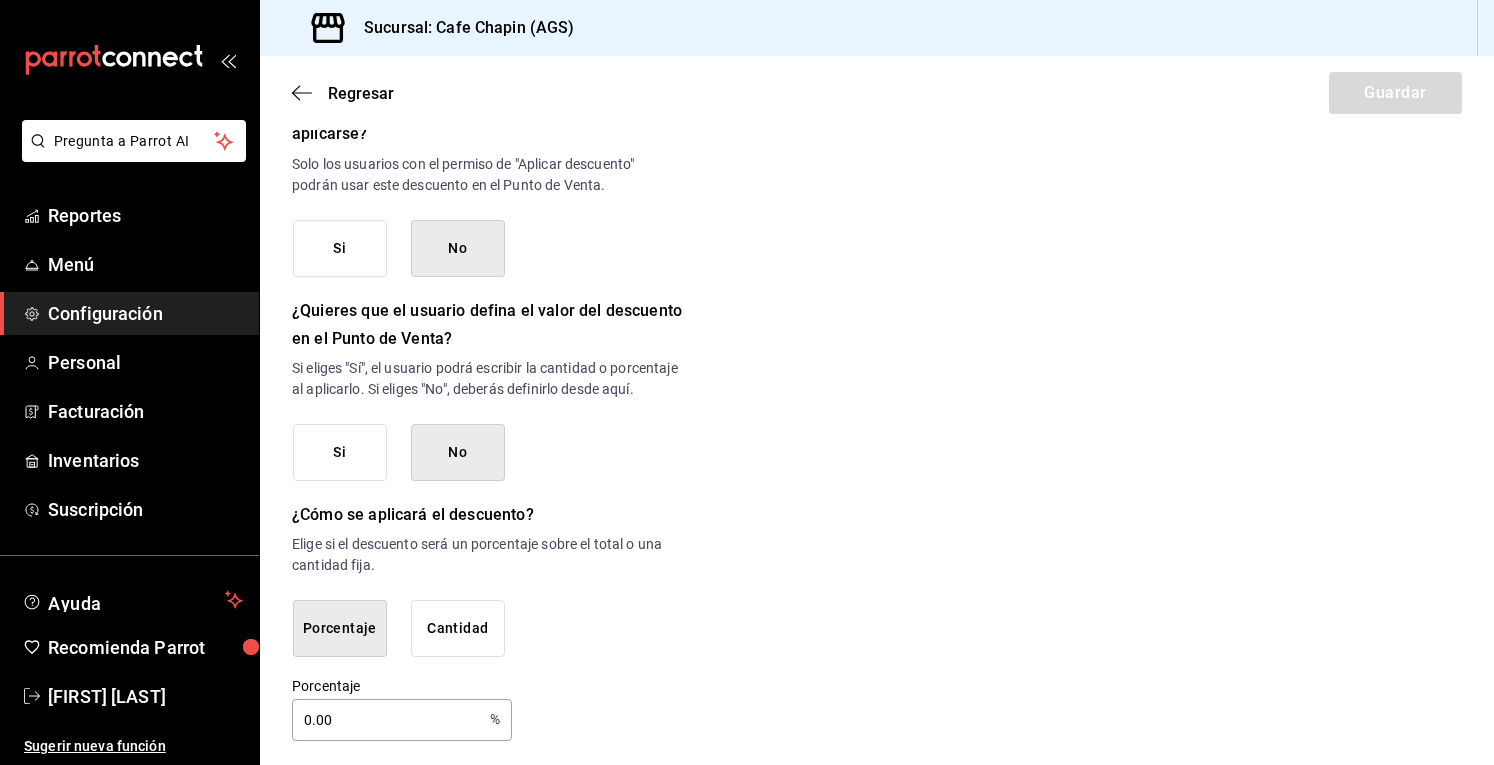 scroll, scrollTop: 925, scrollLeft: 0, axis: vertical 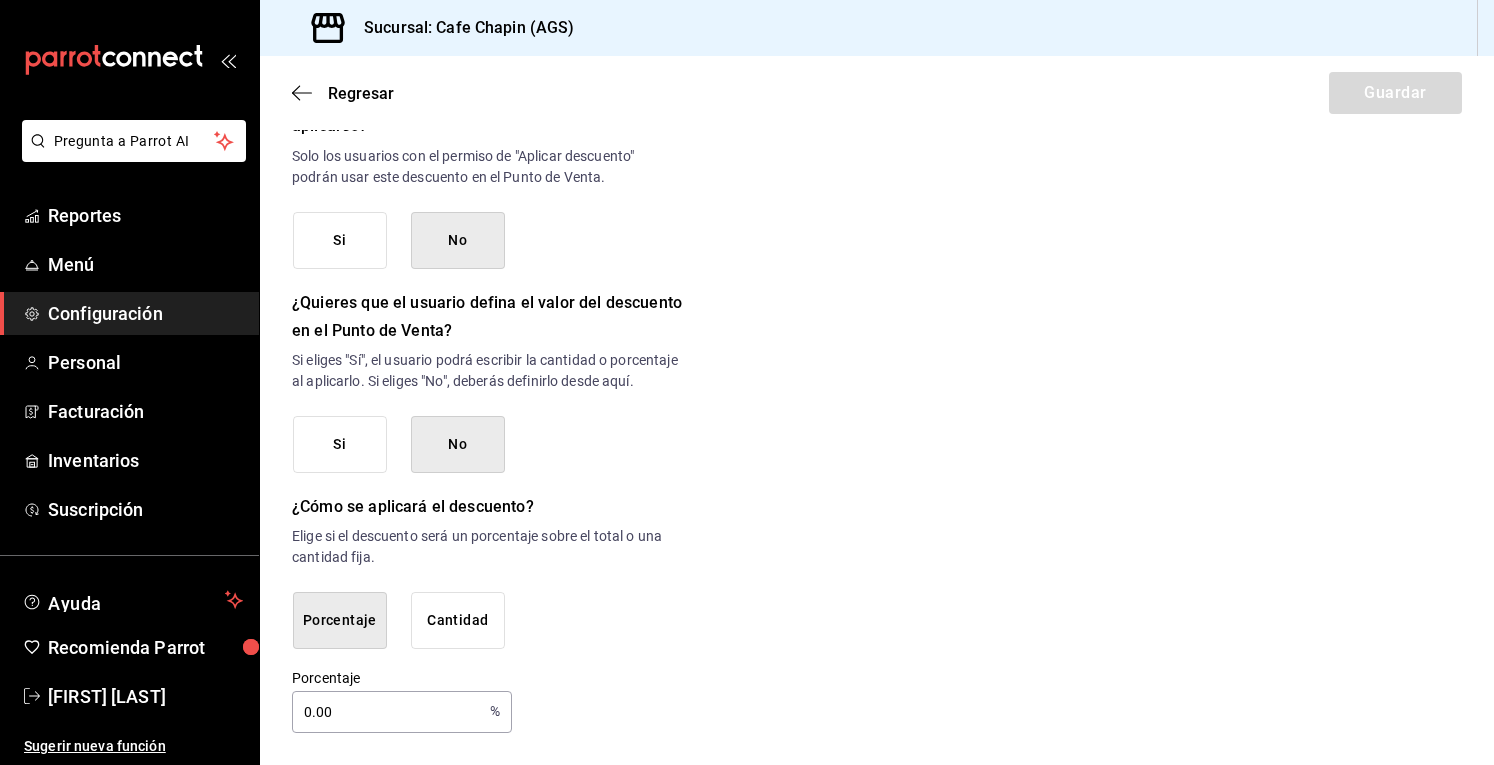 click on "0.00" at bounding box center [387, 712] 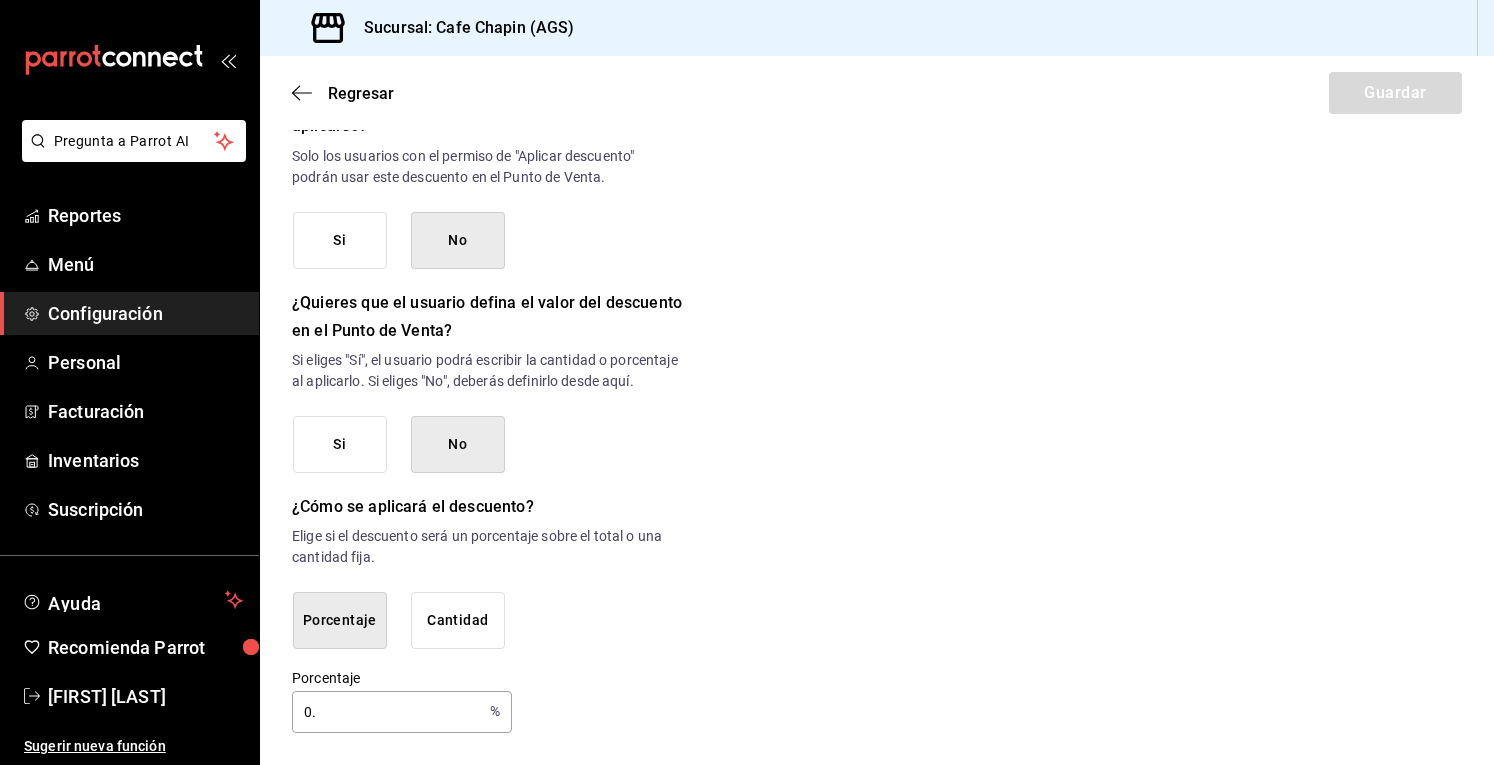 type on "0" 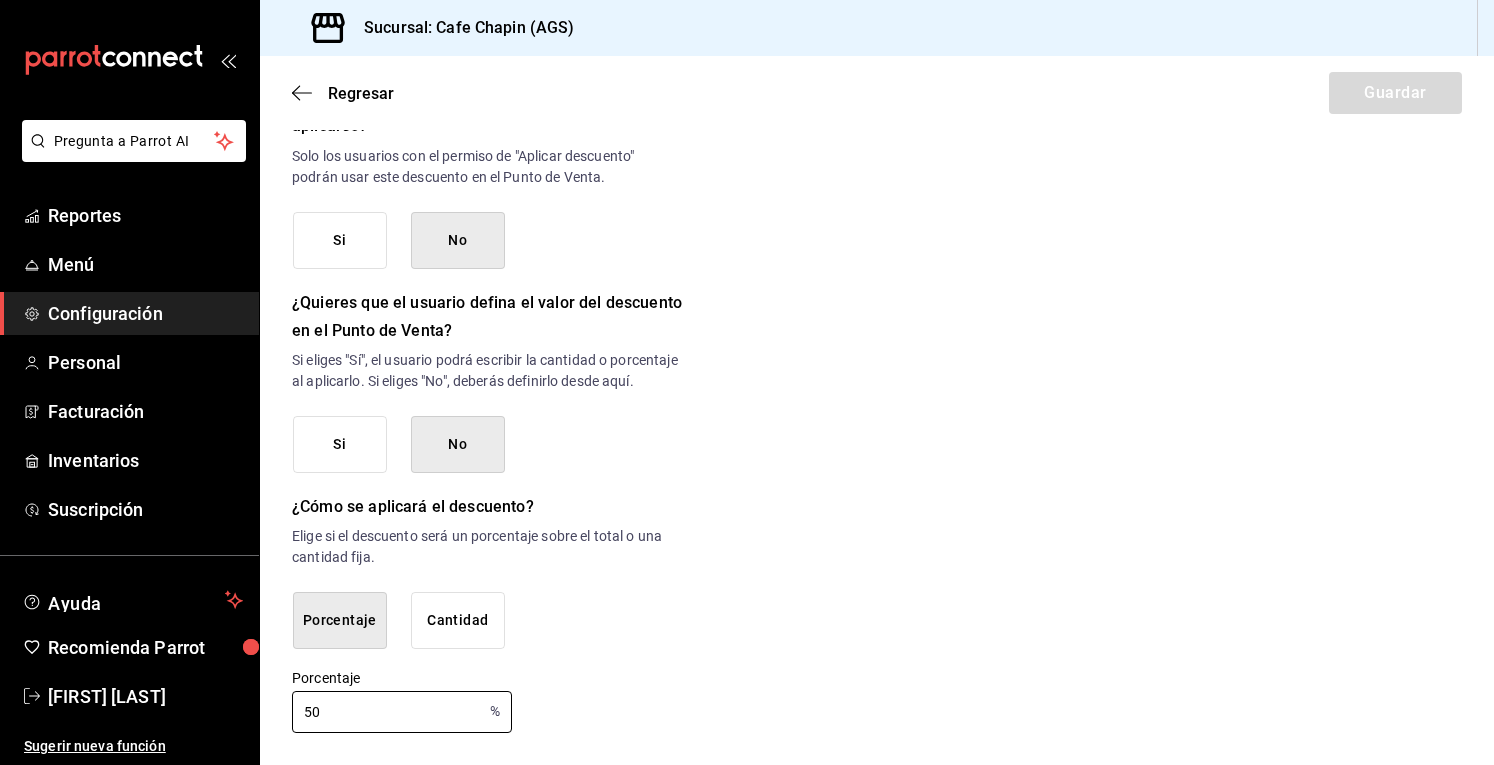 type on "50" 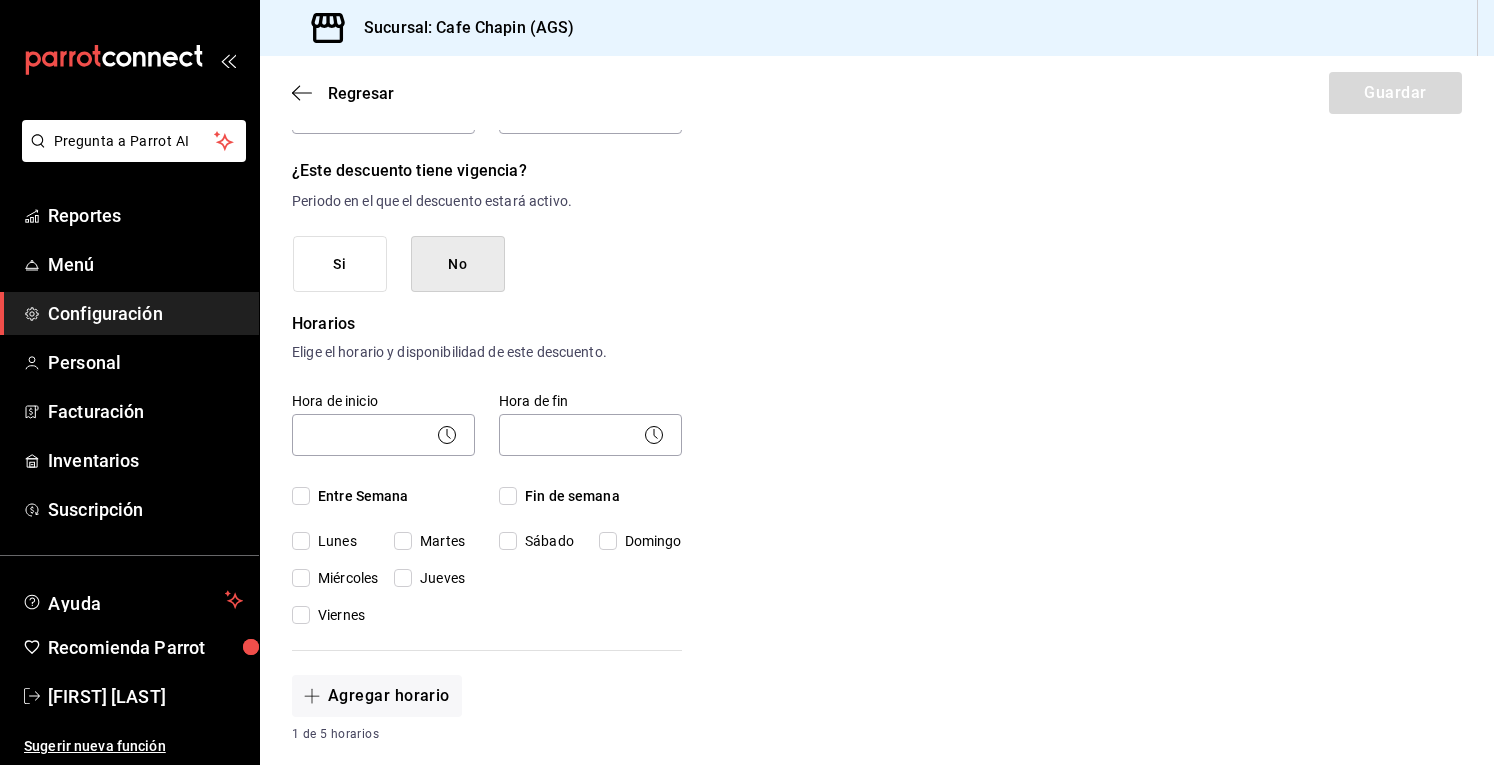 scroll, scrollTop: 225, scrollLeft: 0, axis: vertical 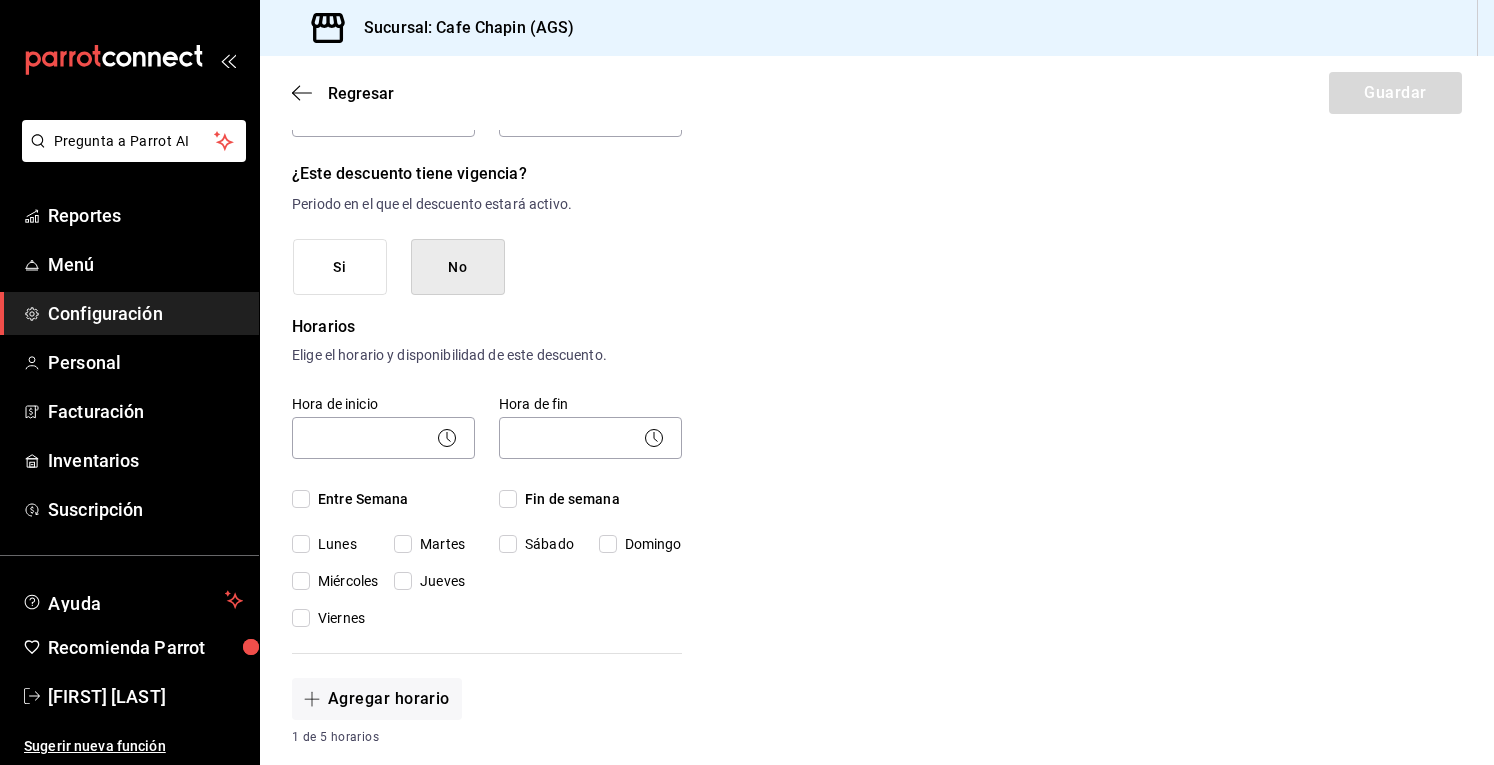 click on "Si" at bounding box center (340, 267) 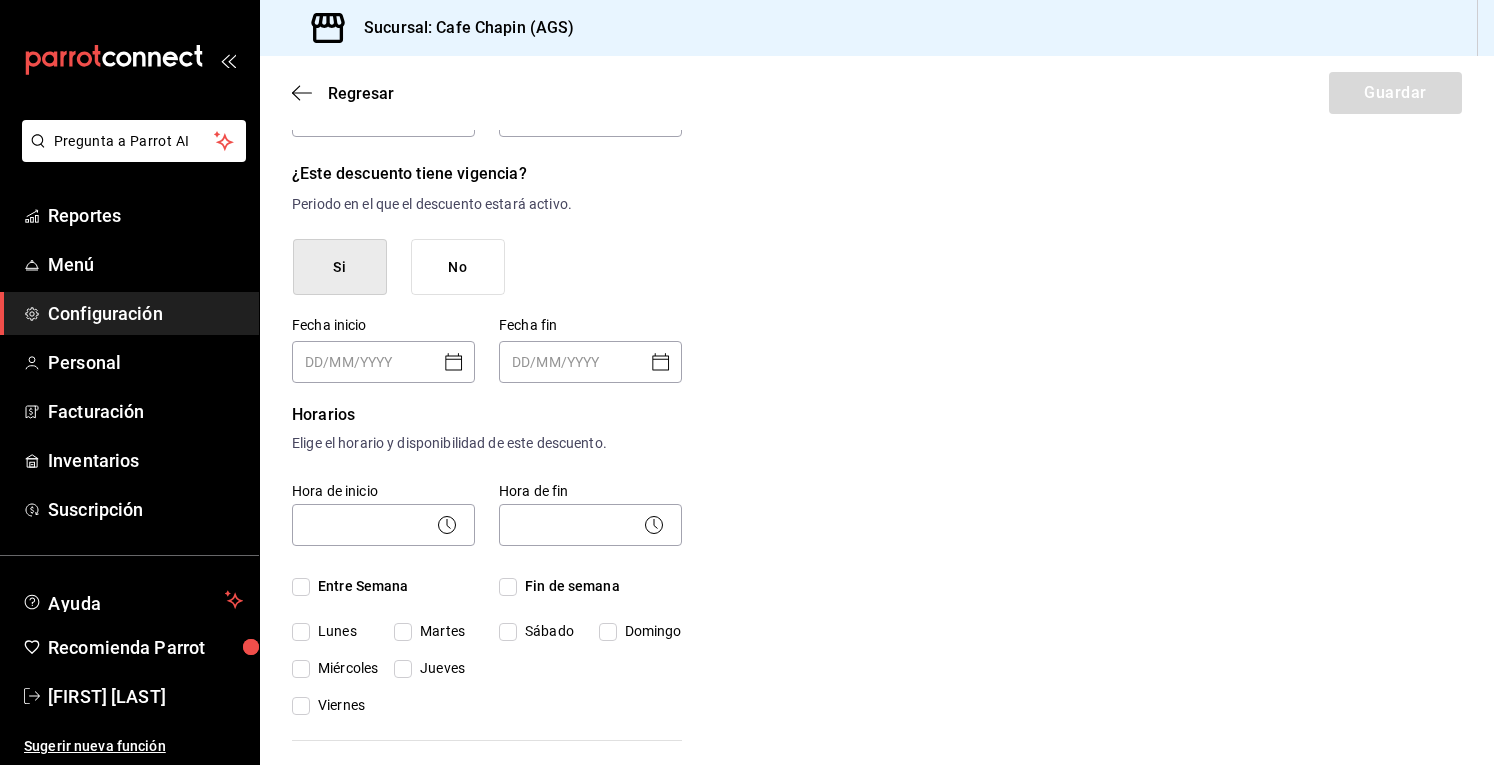 click on "No" at bounding box center [458, 267] 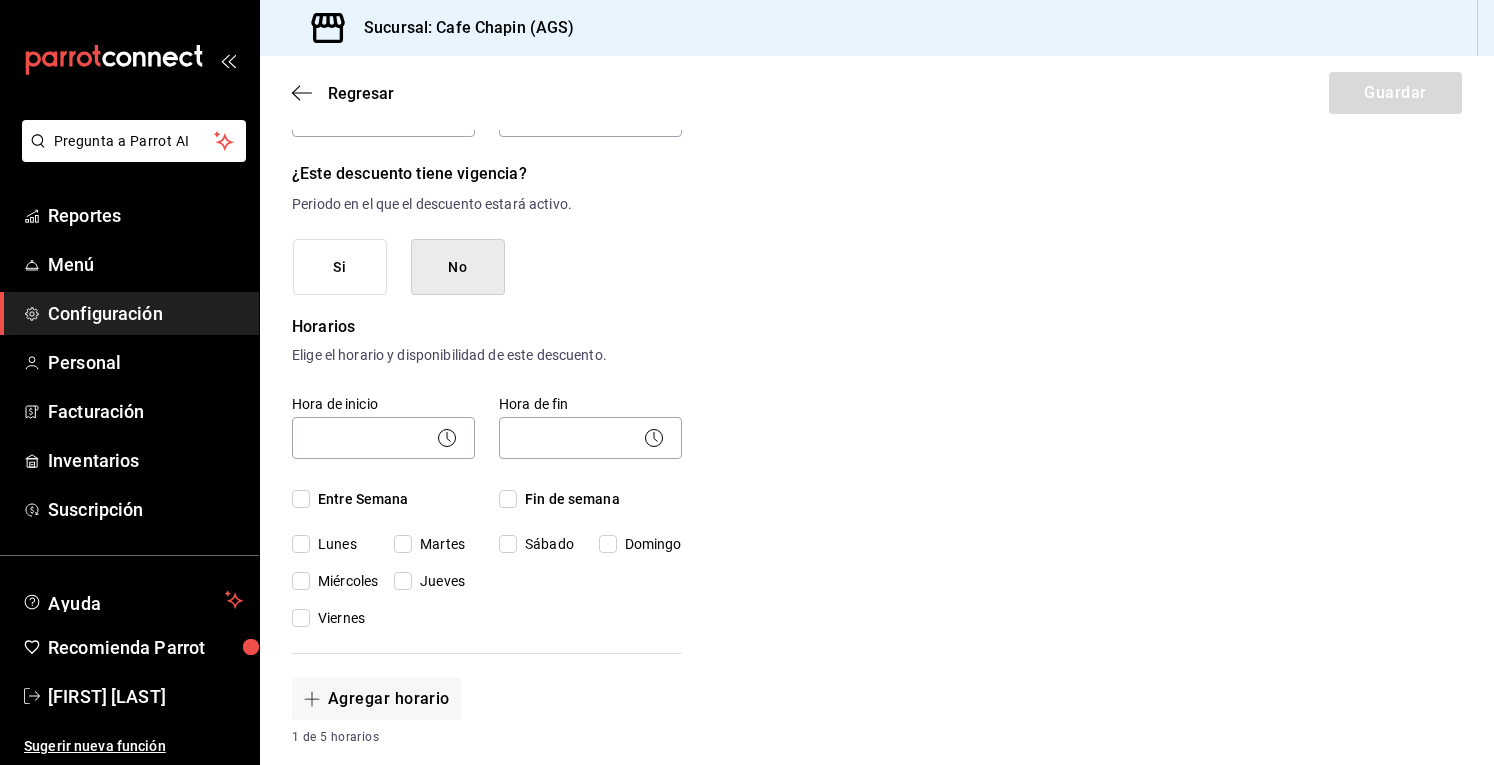 click on "Entre Semana" at bounding box center [301, 499] 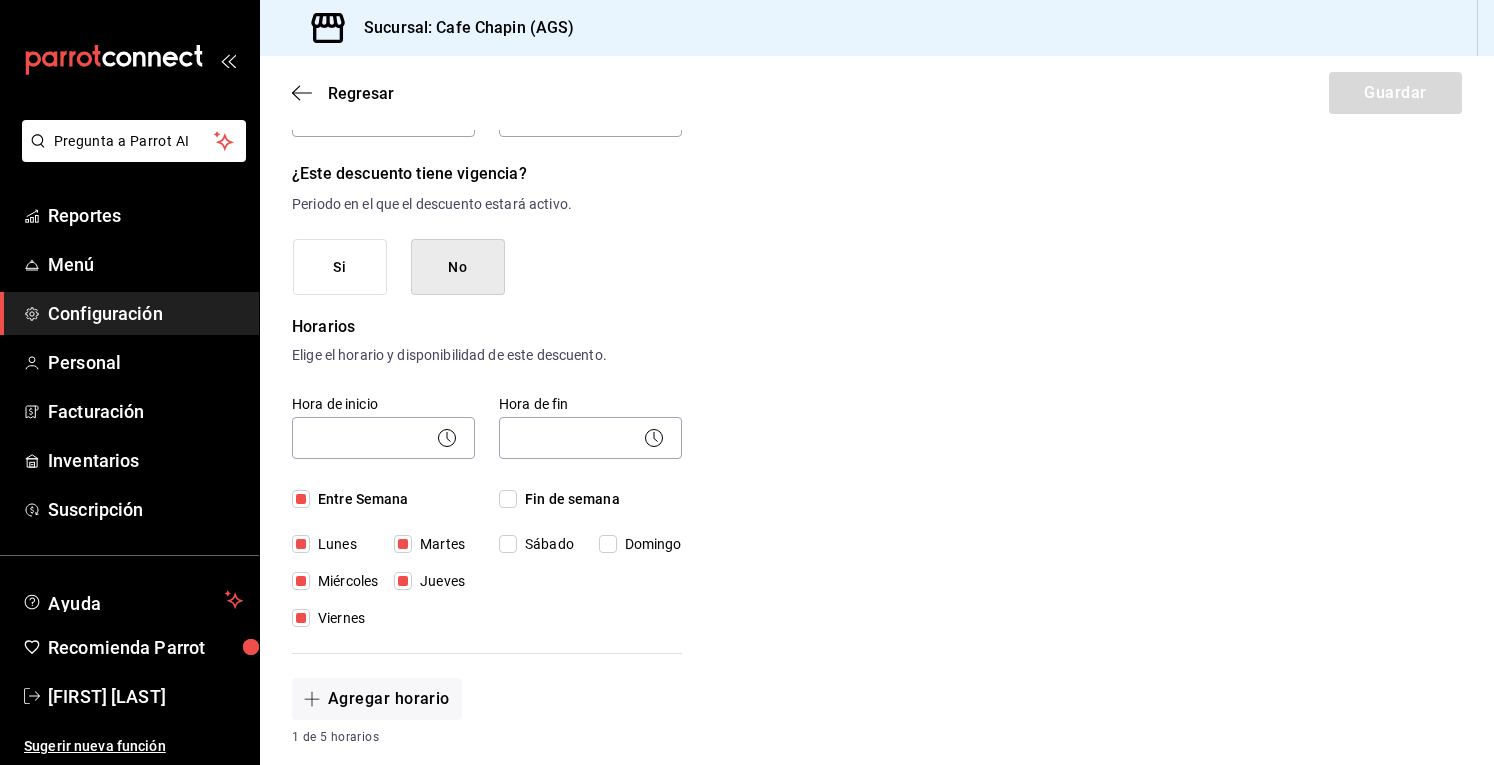 click on "Fin de semana" at bounding box center [508, 499] 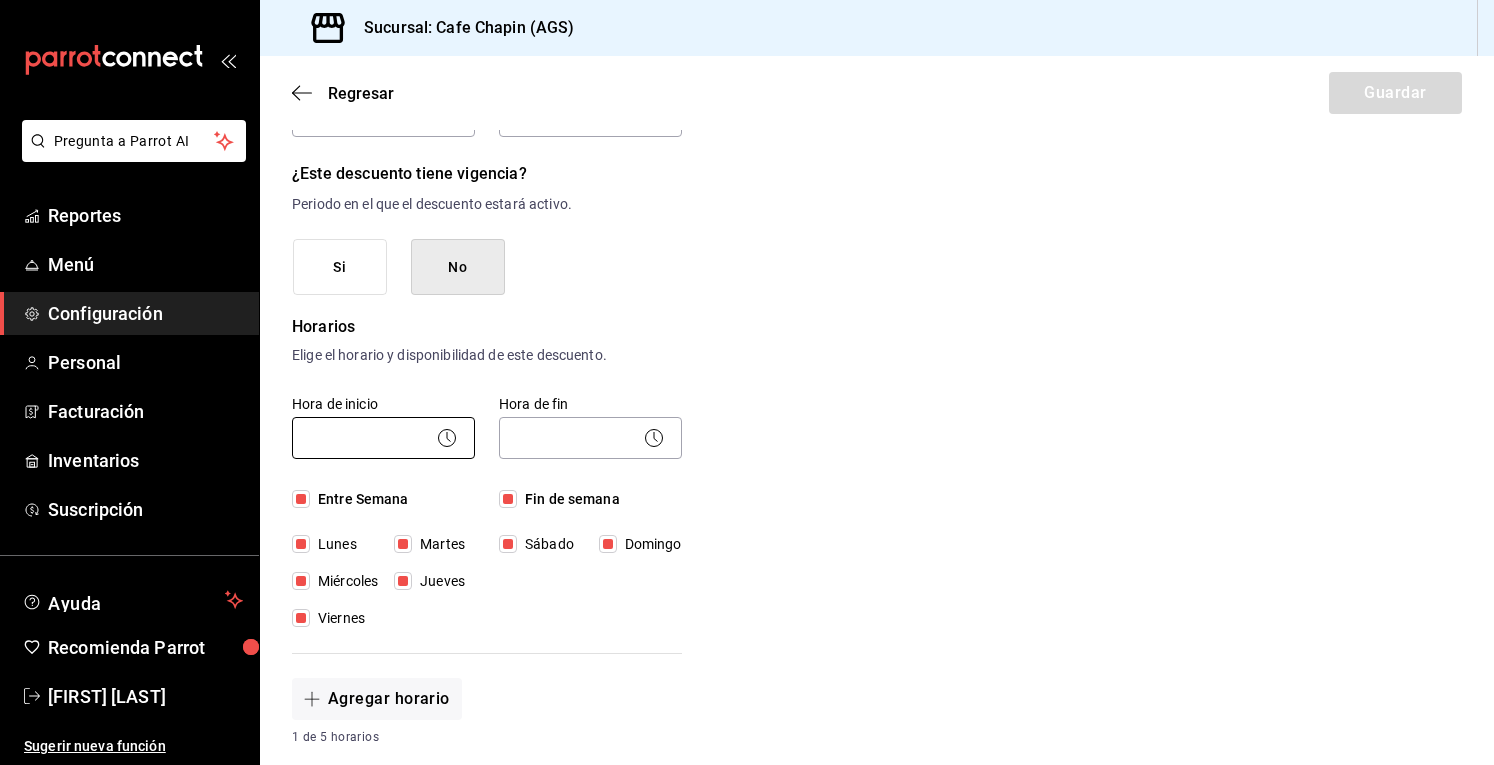 click on "Sucursal: Cafe Chapin (AGS) Regresar Guardar Nuevo descuento ¿Dónde se aplicará el descuento? Artículo en orden ORDER_ITEM ¿Cómo se va a llamar? Personalizado Ingresa una descripción (opcional) ¿Este descuento tiene vigencia? Periodo en el que el descuento estará activo. Si No Horarios Elige el horario y disponibilidad de este descuento. Hora de inicio ​ Entre Semana Lunes Martes Miércoles Jueves Viernes Hora de fin ​ Fin de semana Sábado Domingo Agregar horario 1 de 5 horarios ¿Este descuento requiere un permiso especial para aplicarse? Solo los usuarios con el permiso de "Aplicar descuento" podrán usar este descuento en el Punto de Venta. Si No ¿Quieres que el usuario defina el valor del descuento en el Punto de Venta? Si No ¿Cómo se aplicará el descuento? Porcentaje Cantidad Porcentaje 50 % Porcentaje" at bounding box center [747, 382] 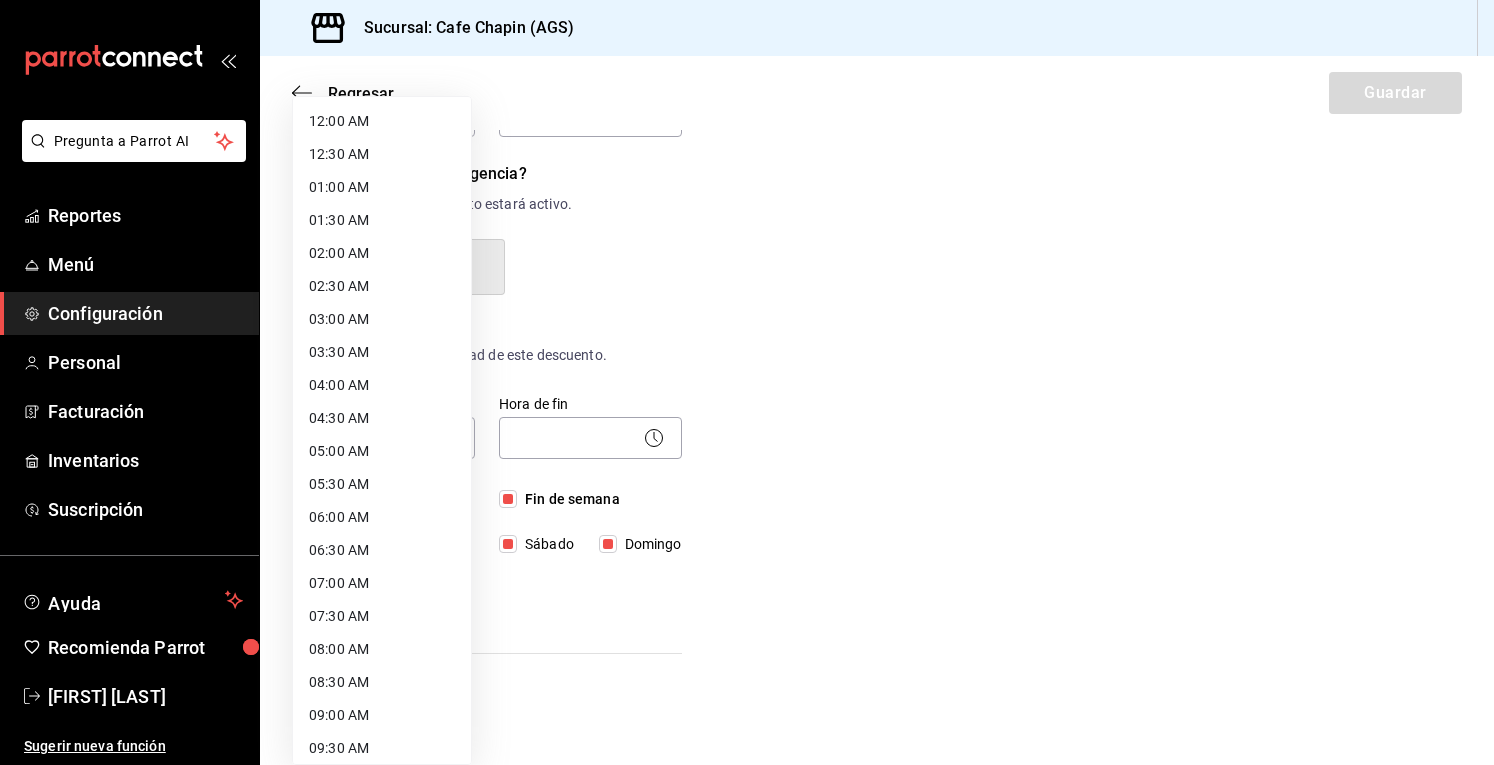 click on "01:30 AM" at bounding box center [382, 220] 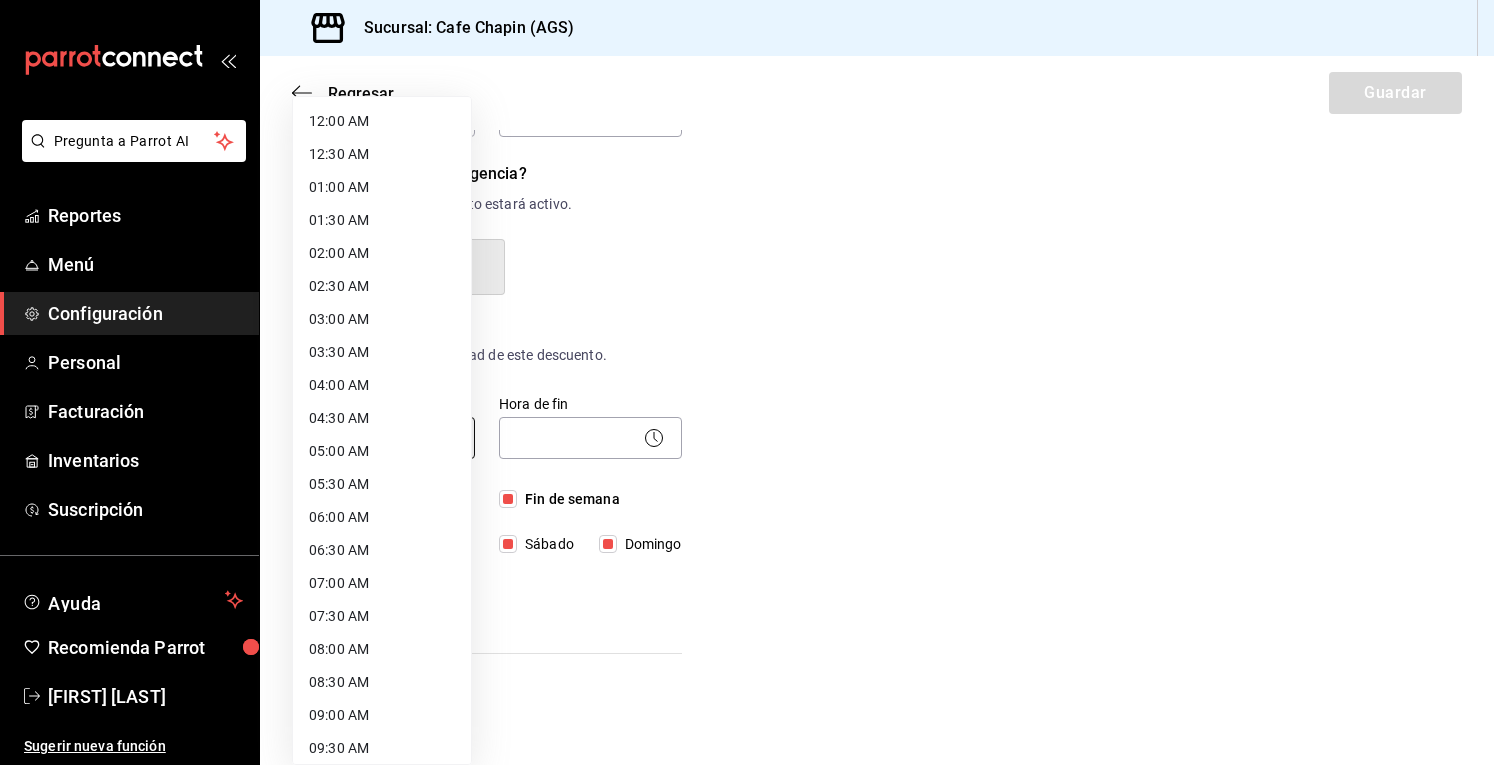 type on "01:30" 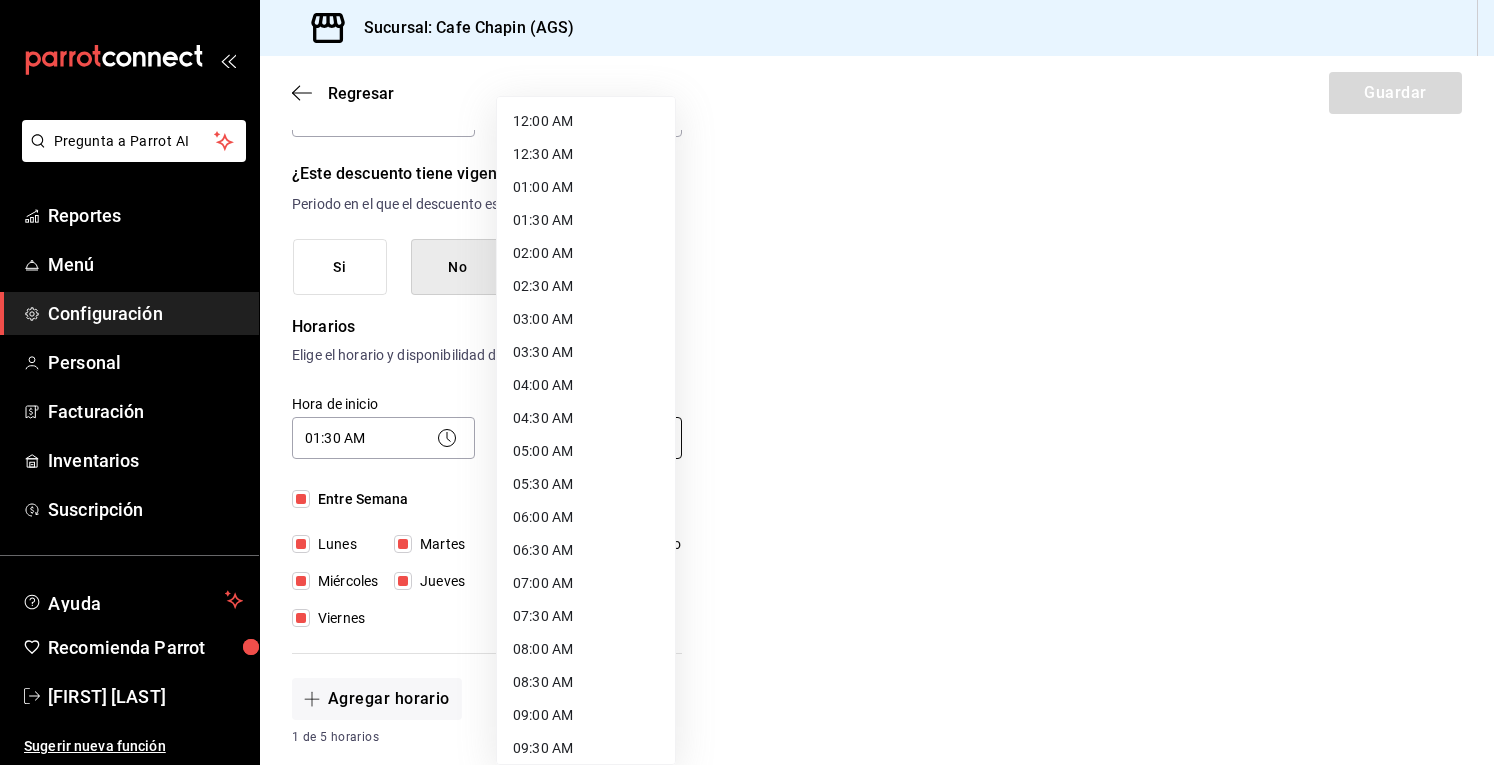 click on "Sucursal: Cafe Chapin (AGS) Regresar Guardar Nuevo descuento ¿Dónde se aplicará el descuento? Artículo en orden ORDER_ITEM ¿Cómo se va a llamar? Personalizado Ingresa una descripción (opcional) ¿Este descuento tiene vigencia? Periodo en el que el descuento estará activo. Si No Horarios Elige el horario y disponibilidad de este descuento. Hora de inicio 01:30 AM 01:30 Entre Semana Lunes Martes Miércoles Jueves Viernes Hora de fin ​ Fin de semana Sábado Domingo Agregar horario 1 de 5 horarios ¿Este descuento requiere un permiso especial para aplicarse? Solo los usuarios con el permiso de "Aplicar descuento" podrán usar este descuento en el Punto de Venta. Si No ¿Quieres que el usuario defina el valor del descuento en el Punto de Venta? Si No ¿Cómo se aplicará el descuento? Porcentaje Cantidad Porcentaje 50 %" at bounding box center [747, 382] 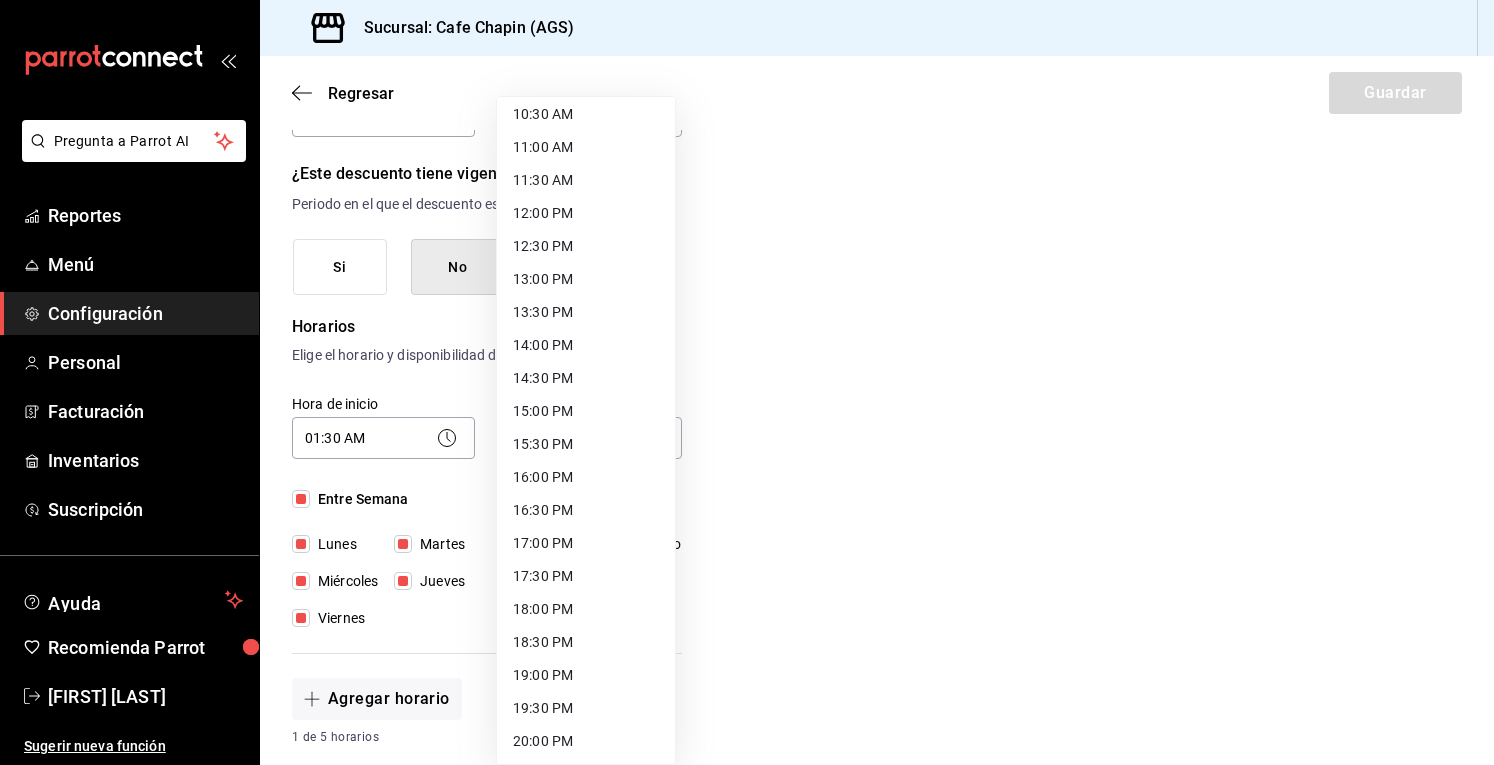 scroll, scrollTop: 965, scrollLeft: 0, axis: vertical 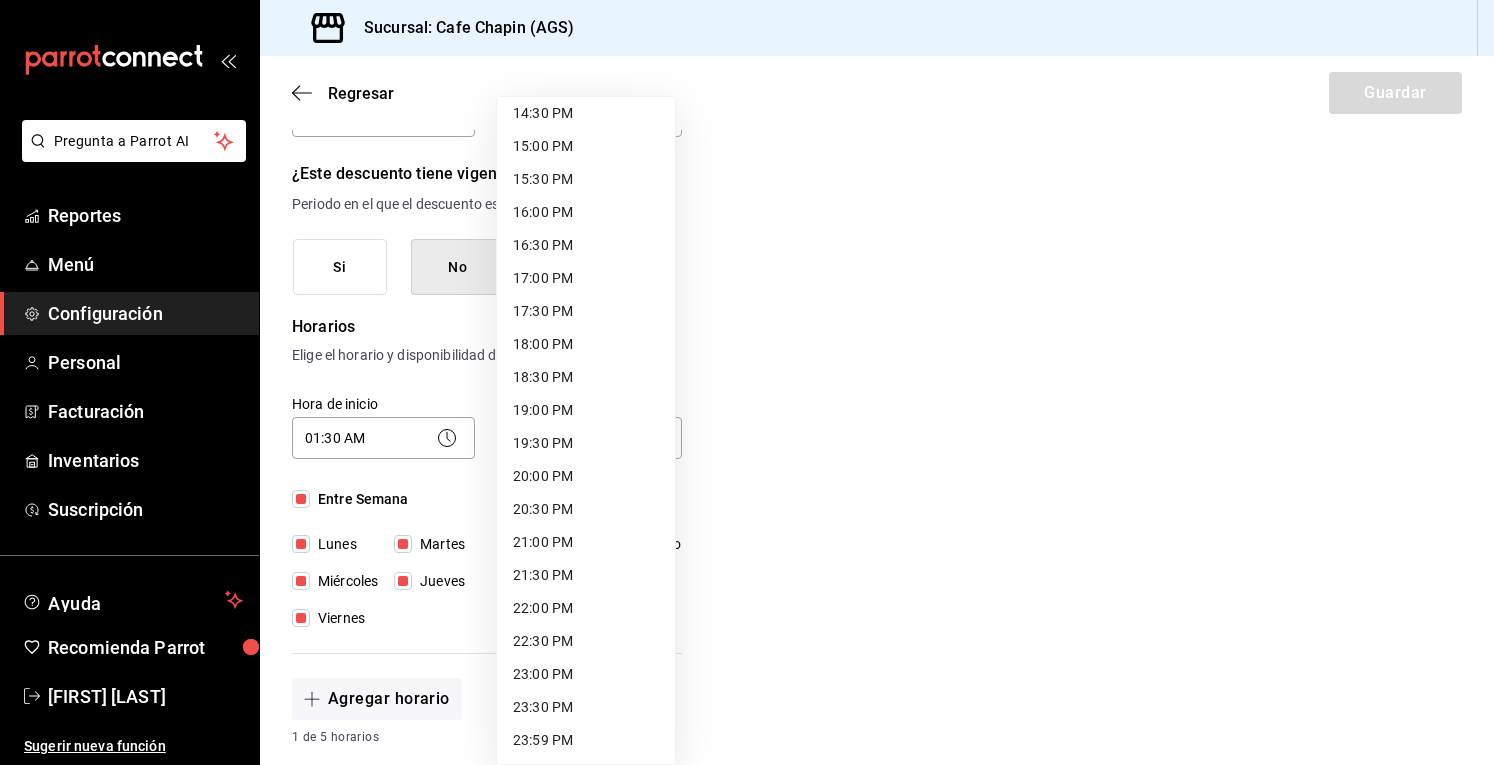 click on "23:00 PM" at bounding box center (586, 674) 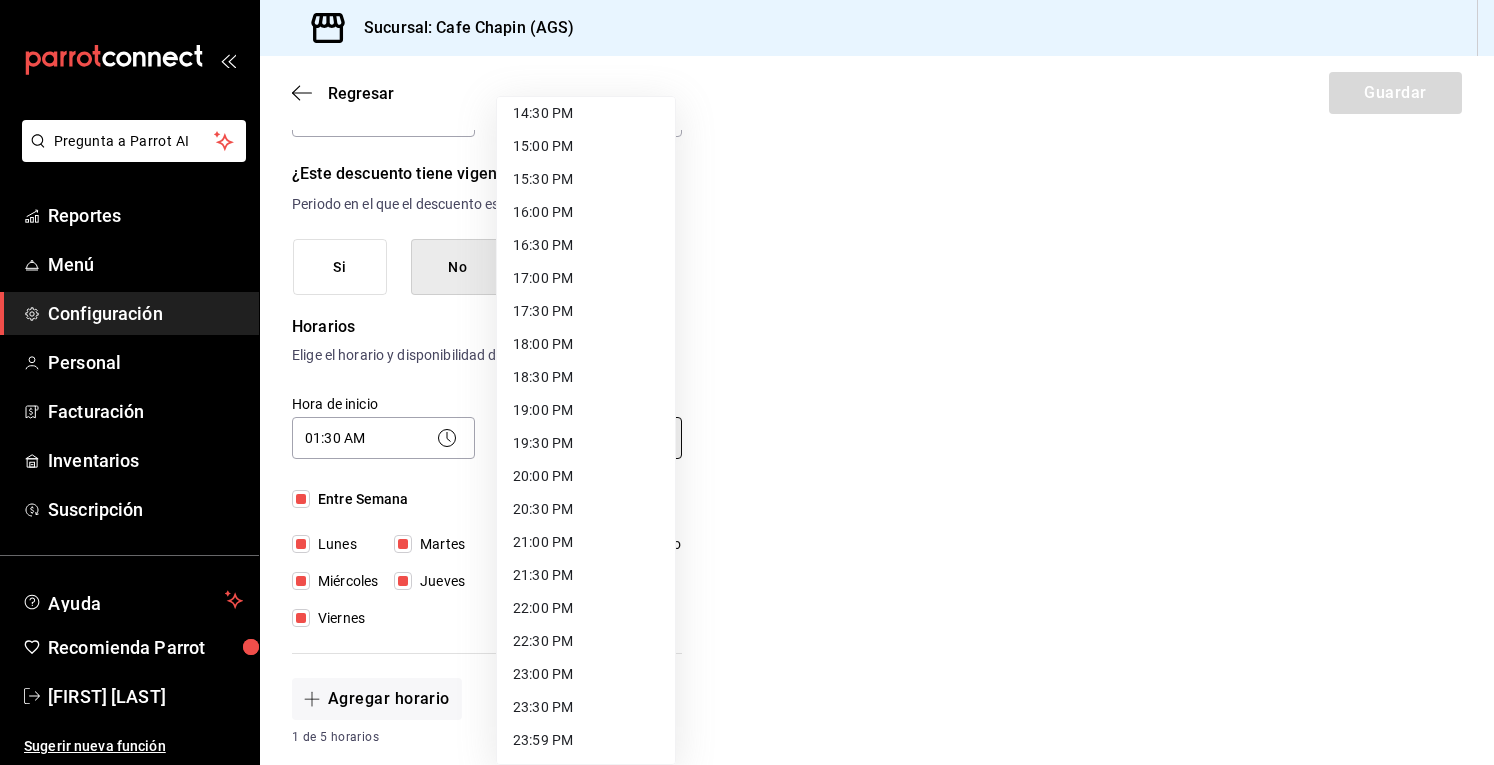 type on "23:00" 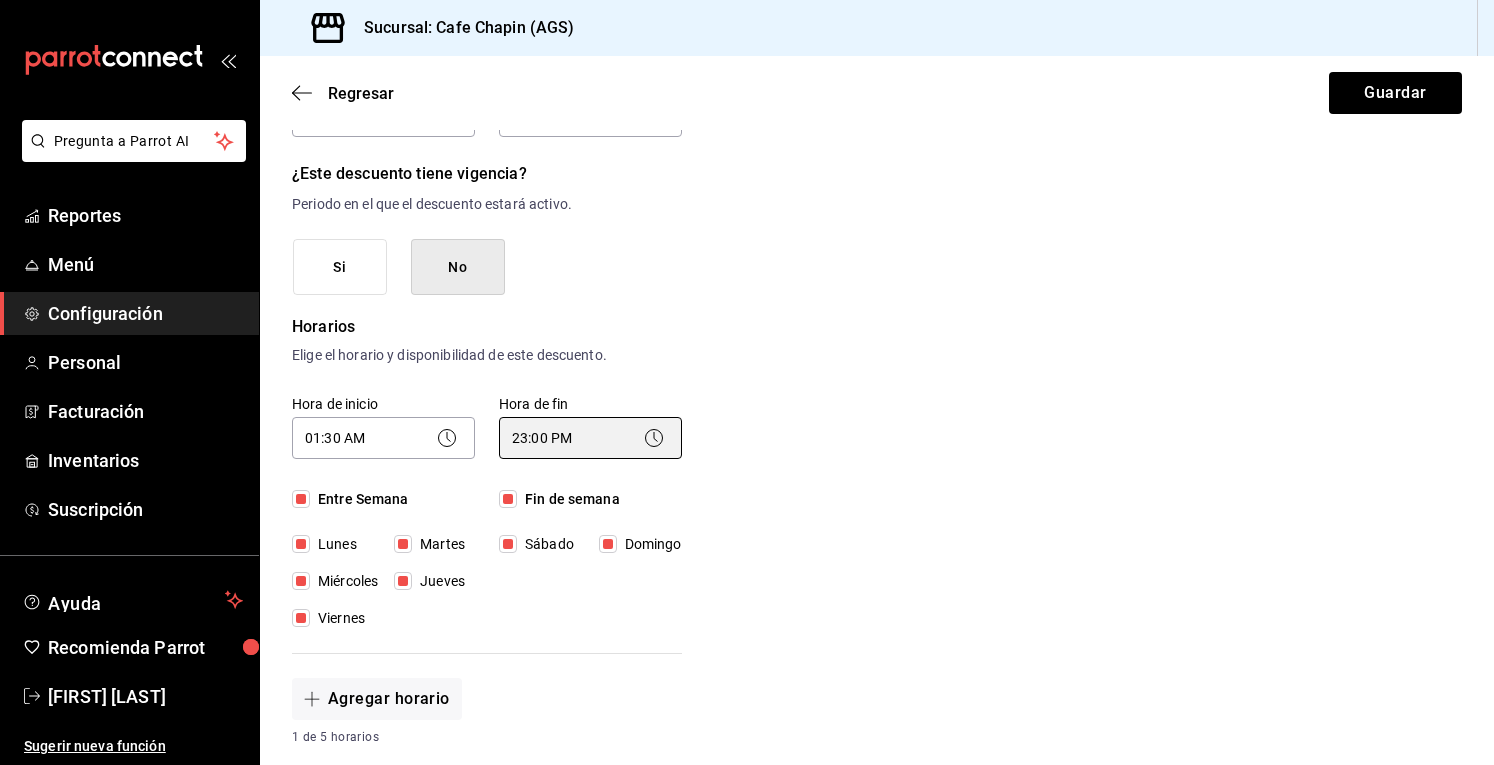 scroll, scrollTop: 925, scrollLeft: 0, axis: vertical 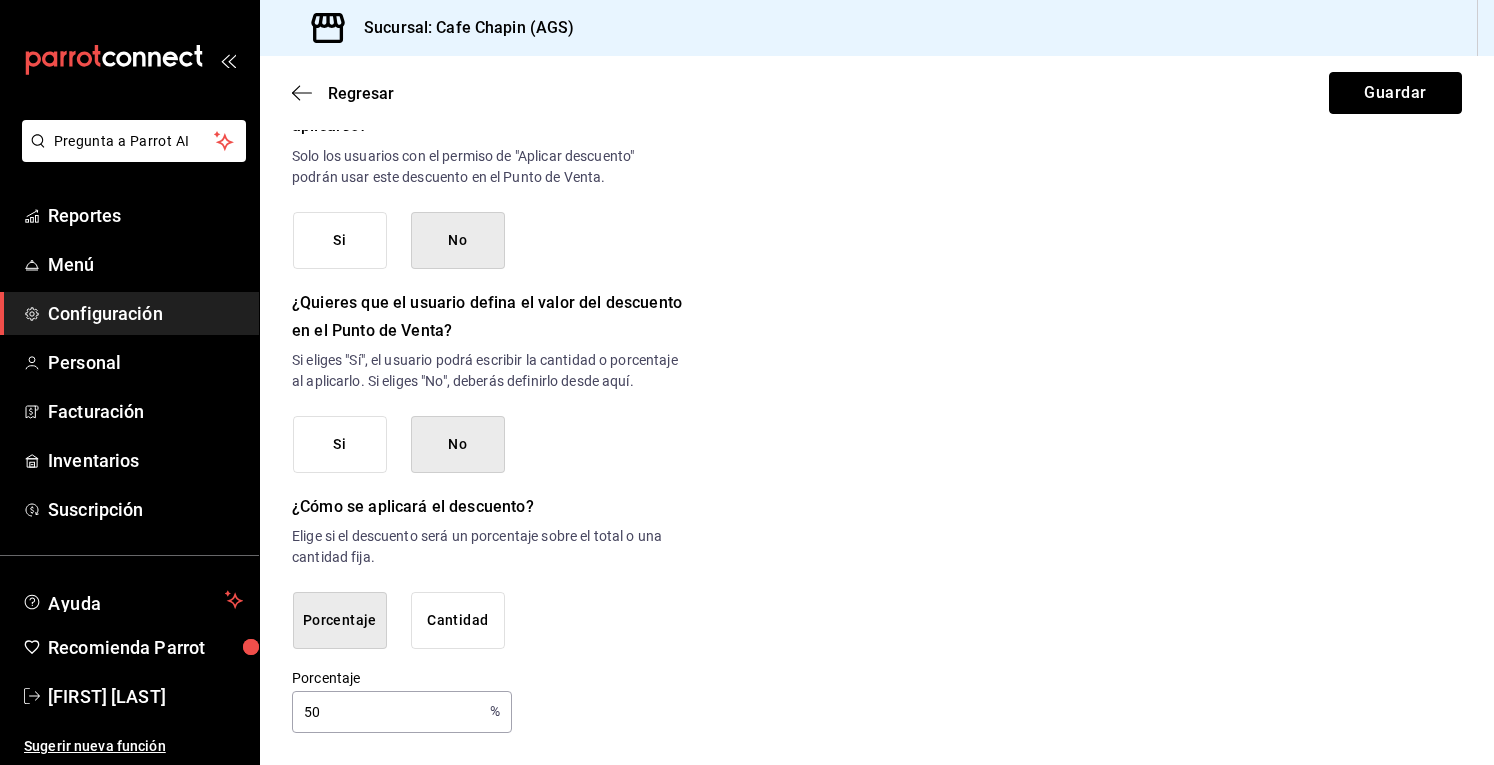 click on "Guardar" at bounding box center (1395, 93) 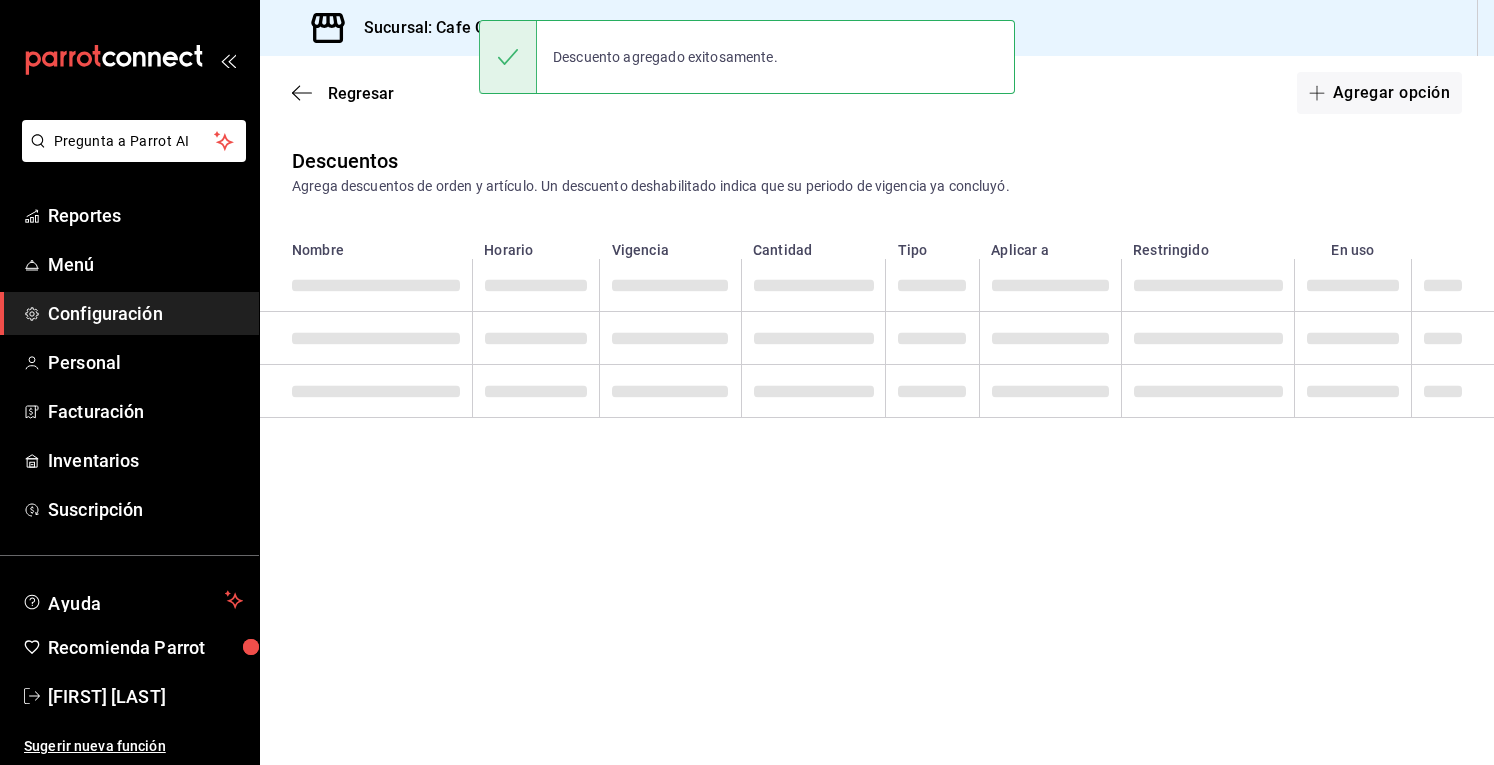 scroll, scrollTop: 0, scrollLeft: 0, axis: both 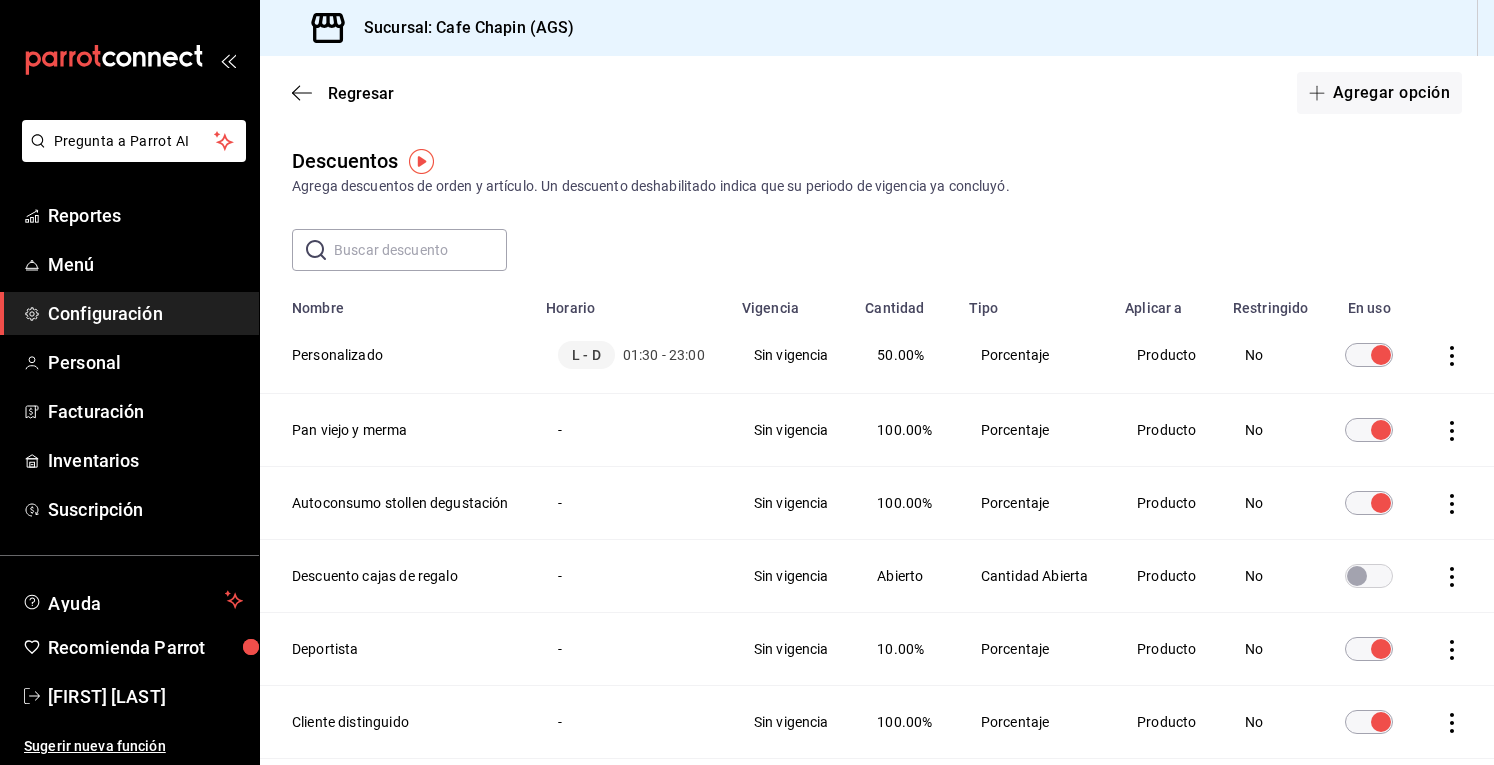 drag, startPoint x: 840, startPoint y: 269, endPoint x: 1157, endPoint y: 131, distance: 345.73544 